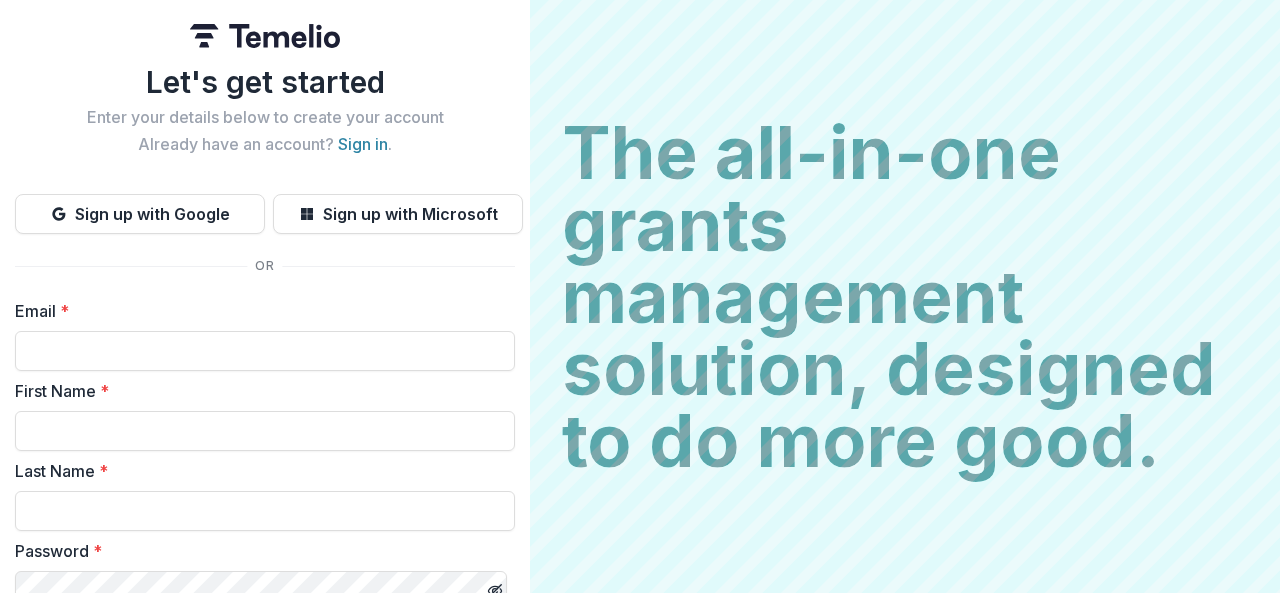 scroll, scrollTop: 0, scrollLeft: 0, axis: both 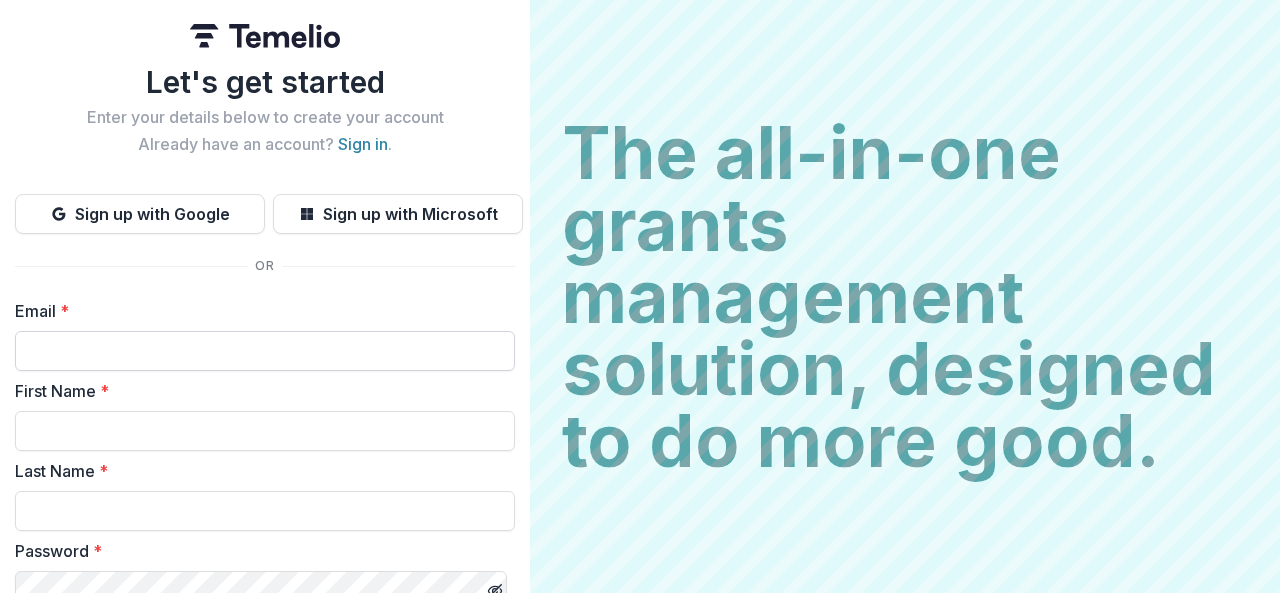 click on "Email *" at bounding box center [265, 351] 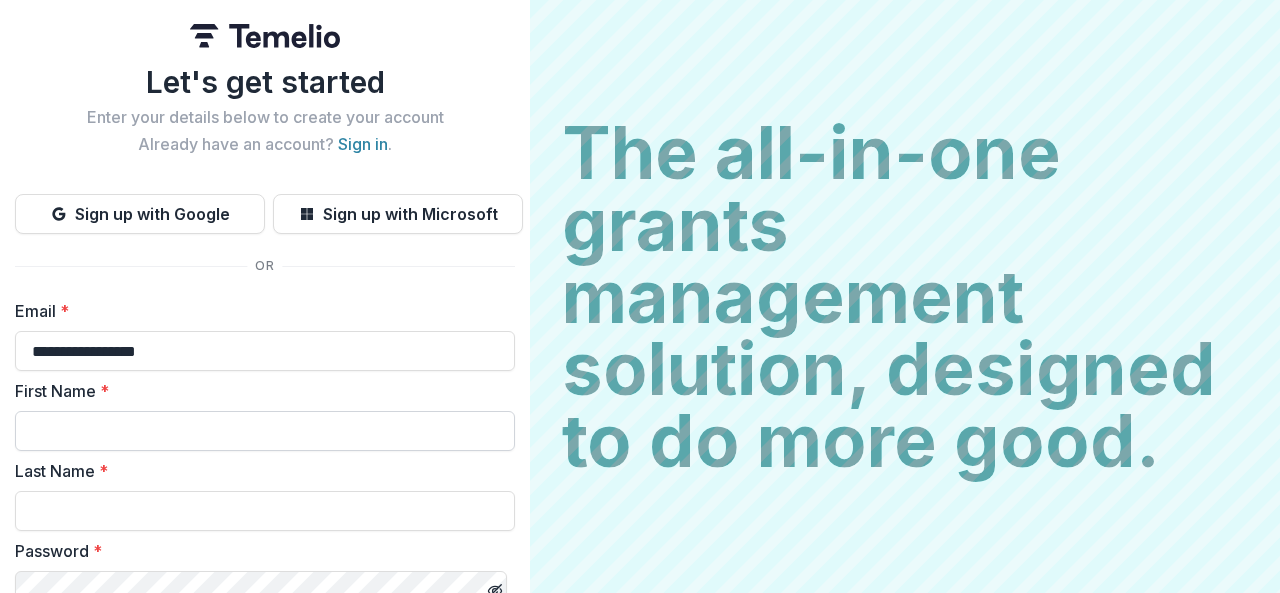 click on "First Name *" at bounding box center (265, 431) 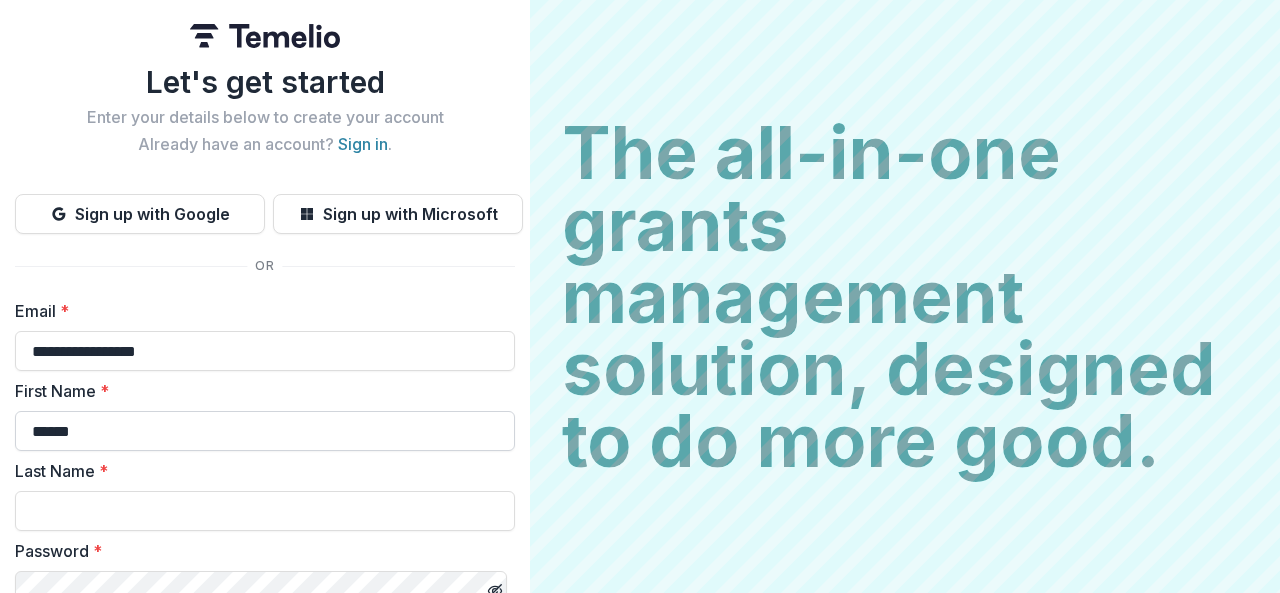 type on "******" 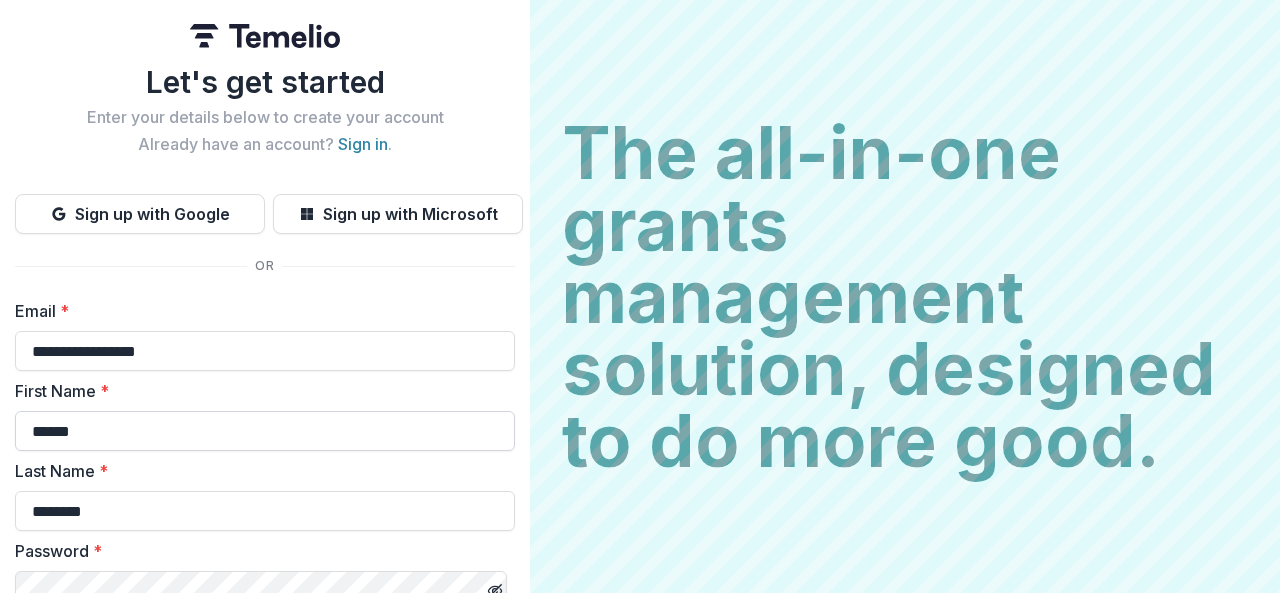 type on "********" 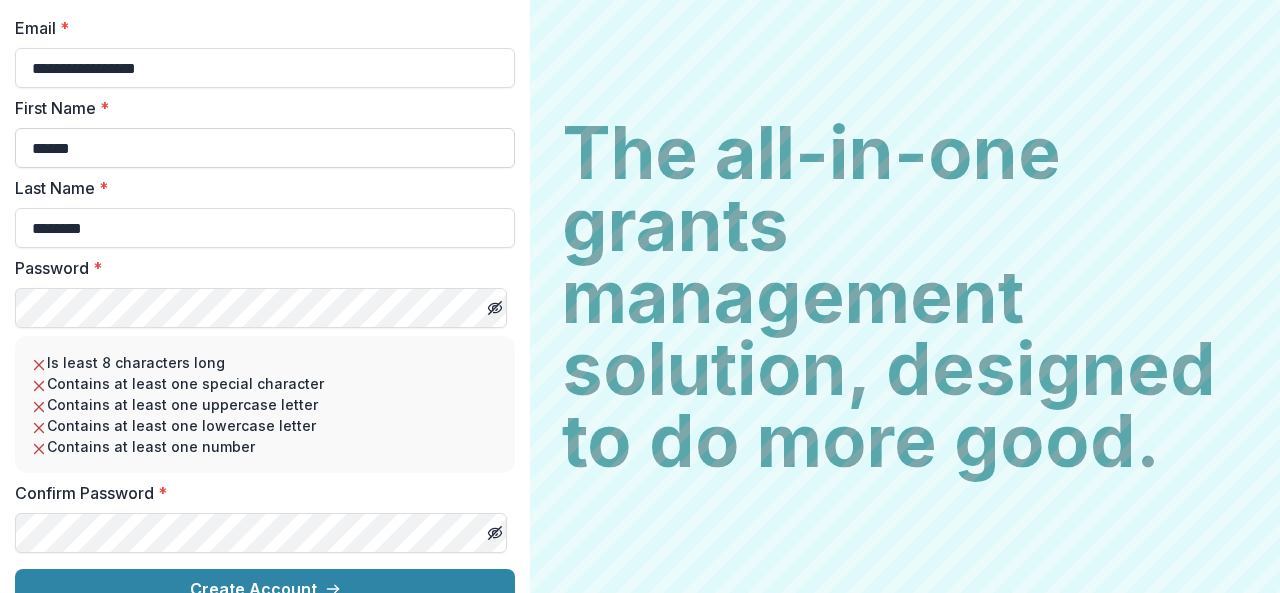 scroll, scrollTop: 314, scrollLeft: 0, axis: vertical 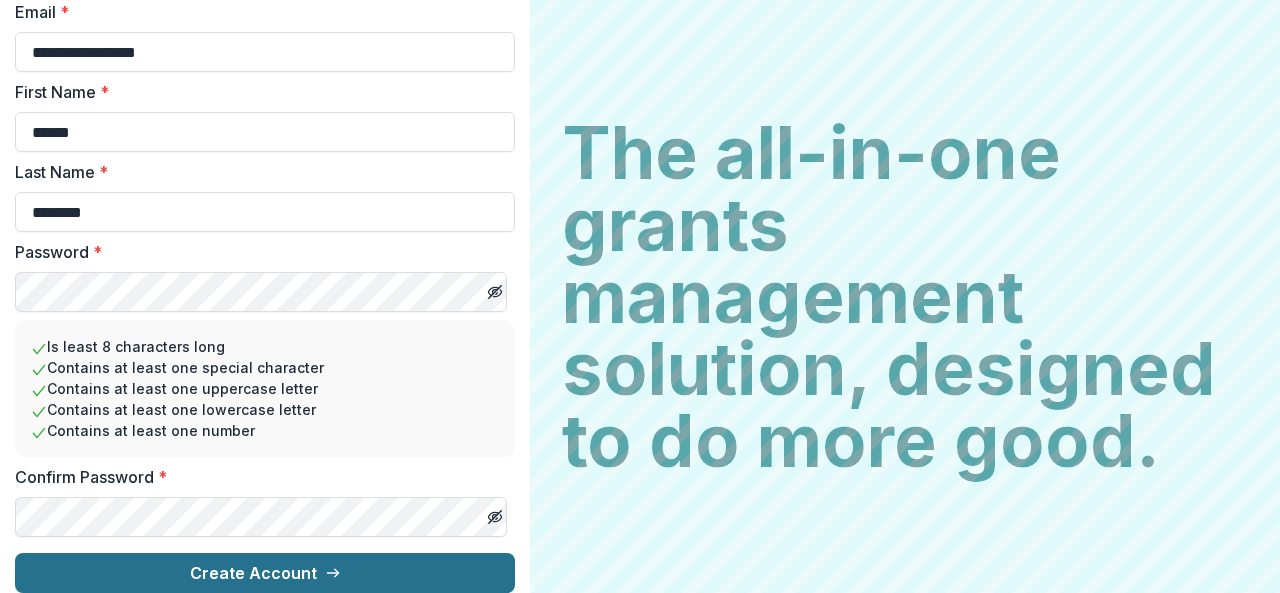 click on "Create Account" at bounding box center (265, 573) 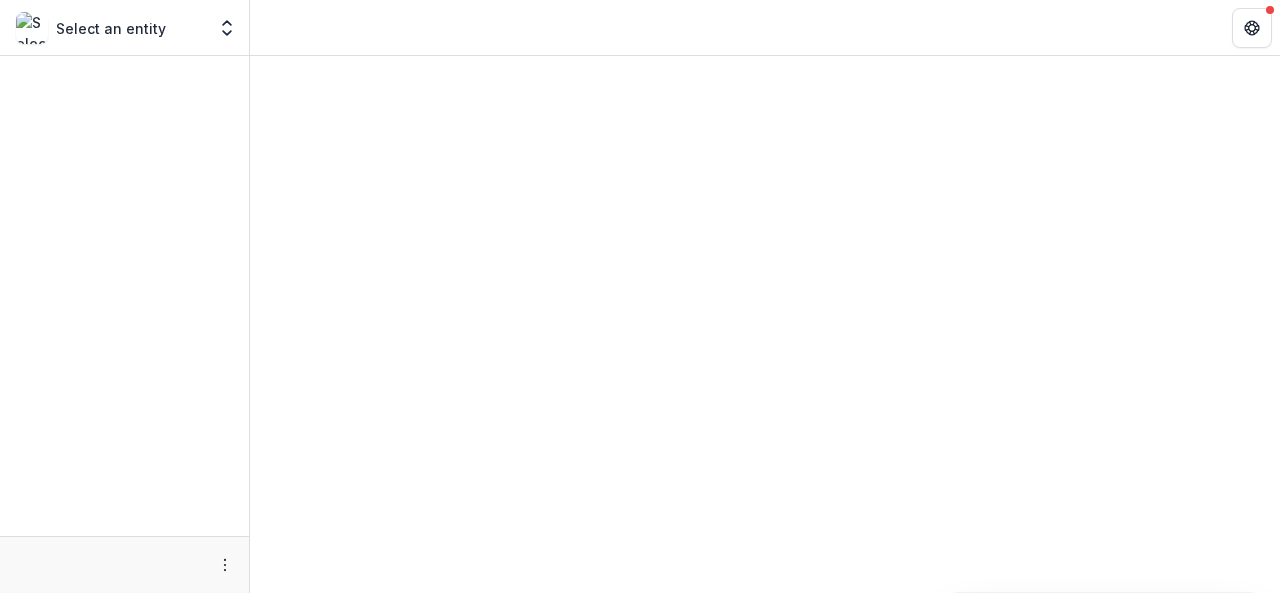 scroll, scrollTop: 0, scrollLeft: 0, axis: both 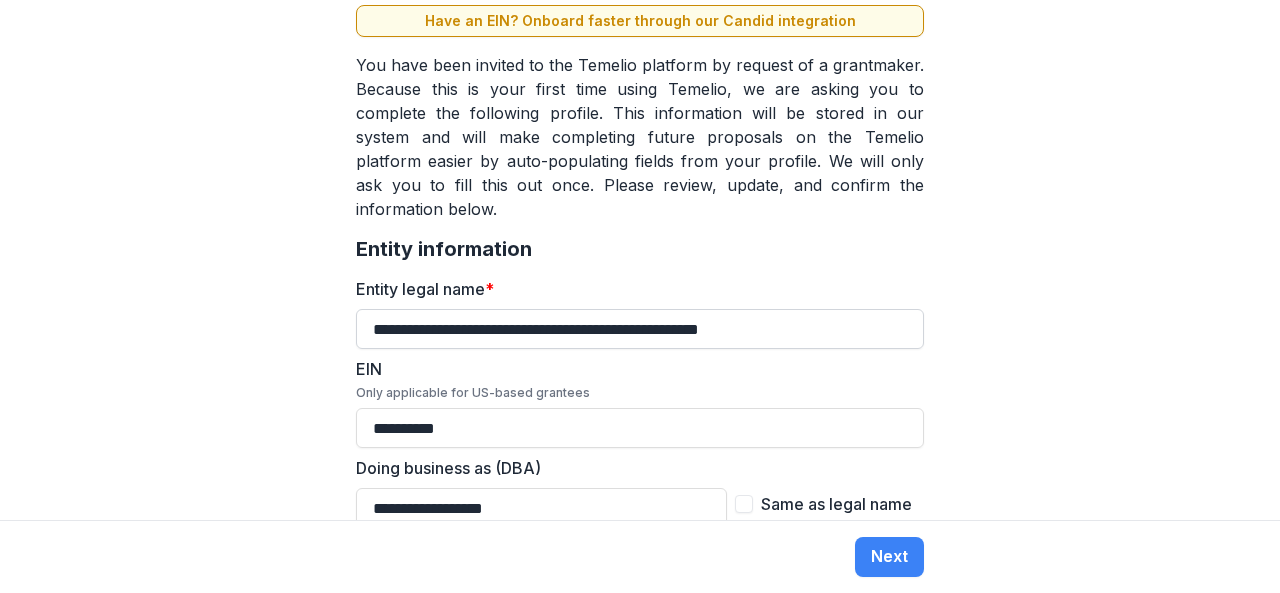 click on "**********" at bounding box center (640, 329) 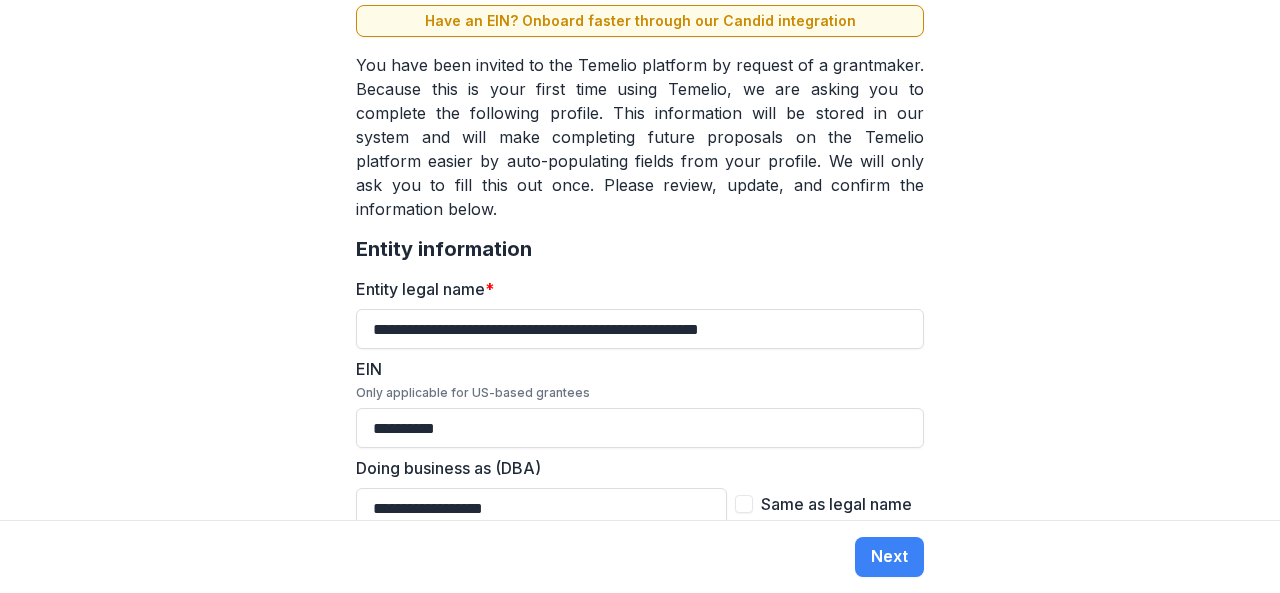 type on "**********" 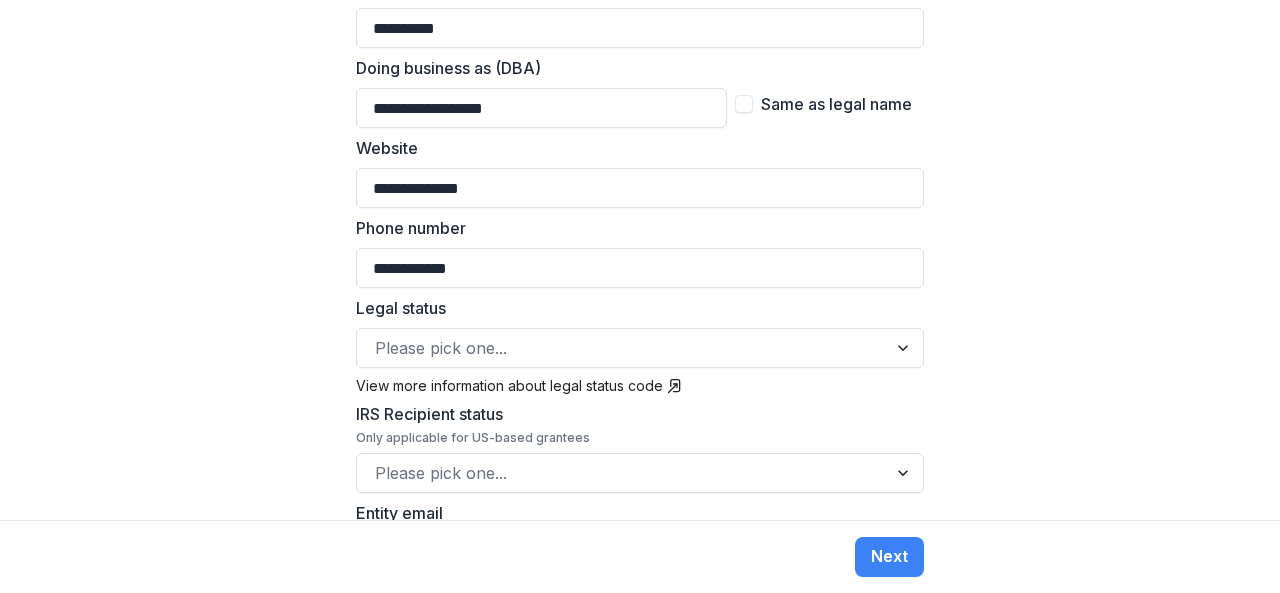 scroll, scrollTop: 700, scrollLeft: 0, axis: vertical 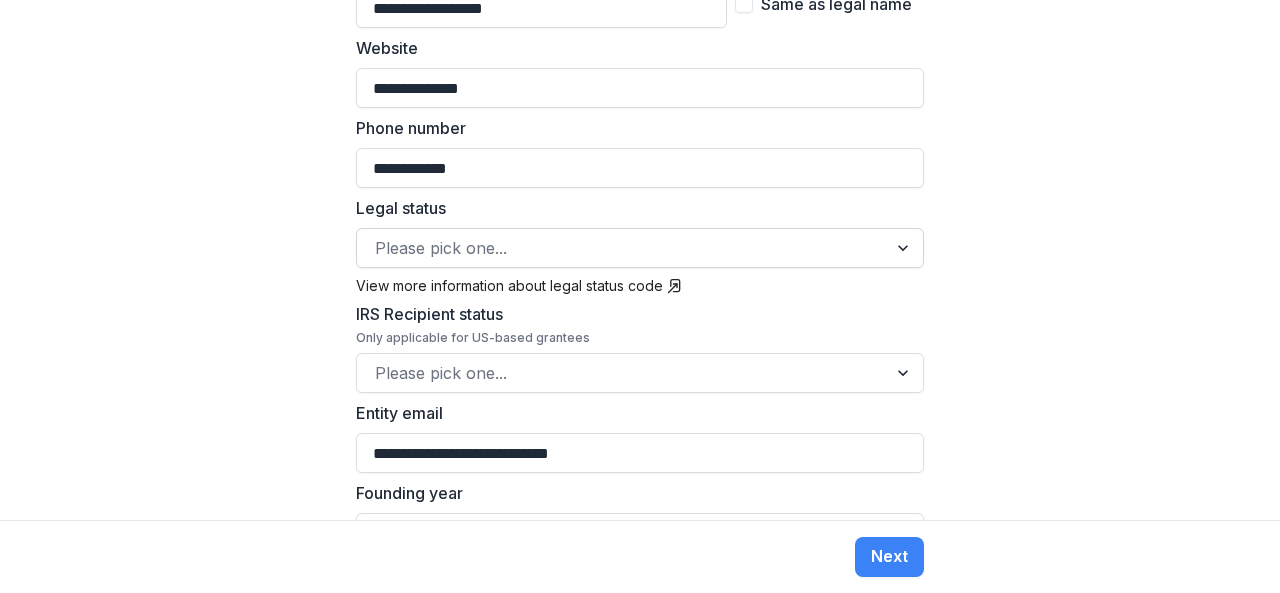 click at bounding box center (905, 248) 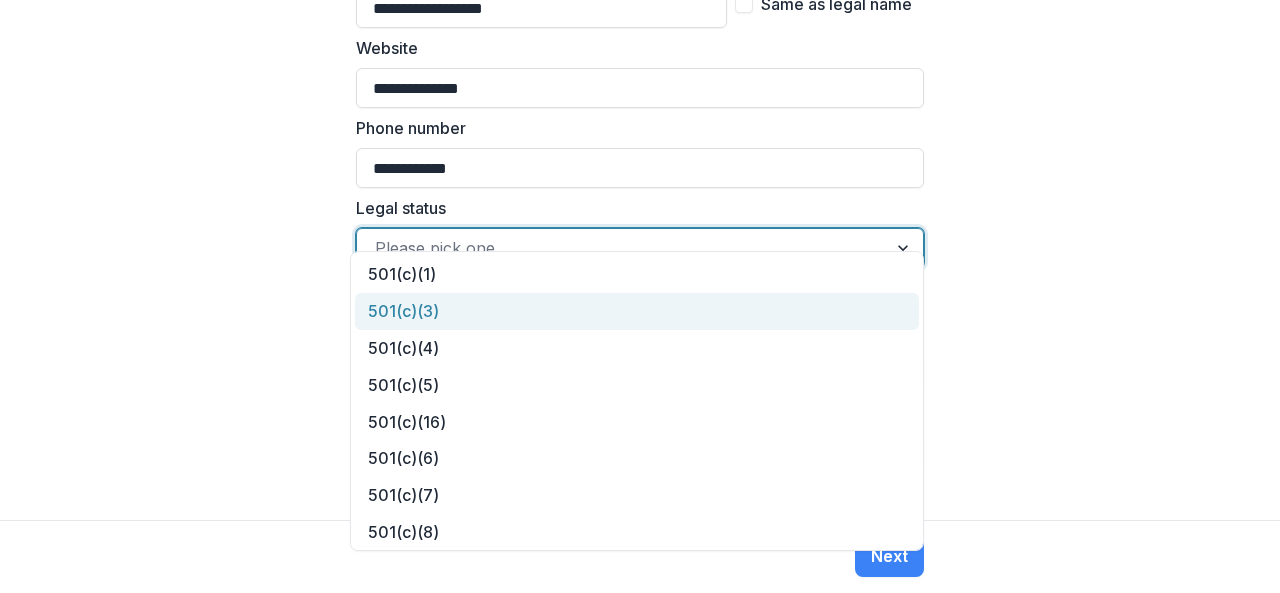 click on "501(c)(3)" at bounding box center (637, 311) 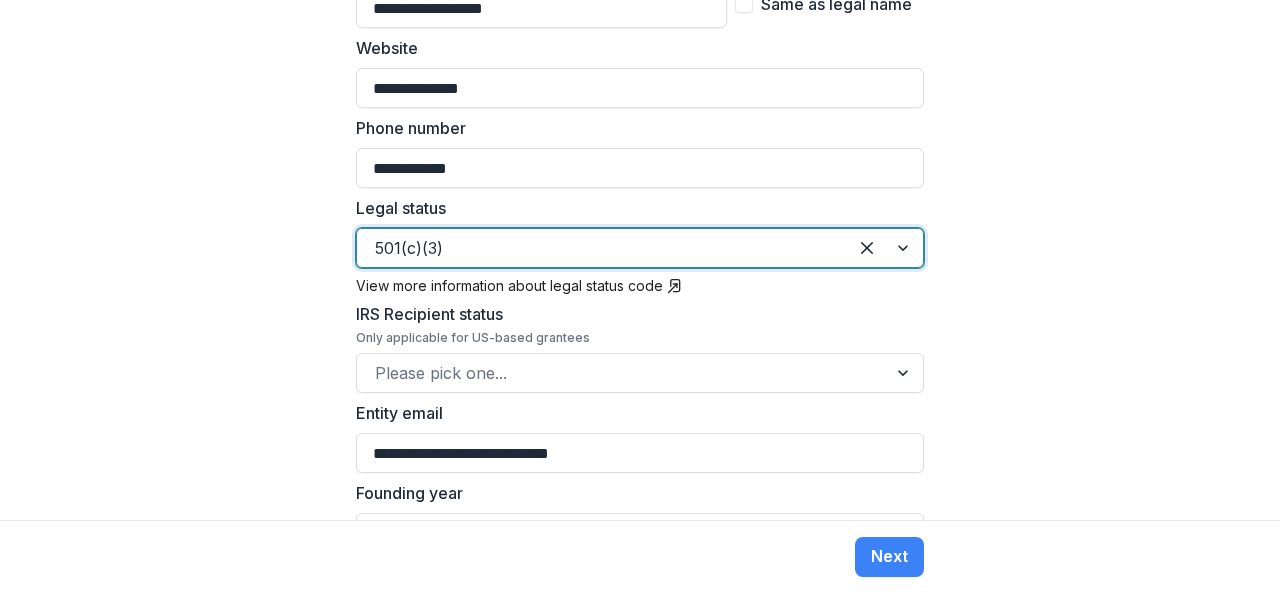 click on "**********" at bounding box center (640, 260) 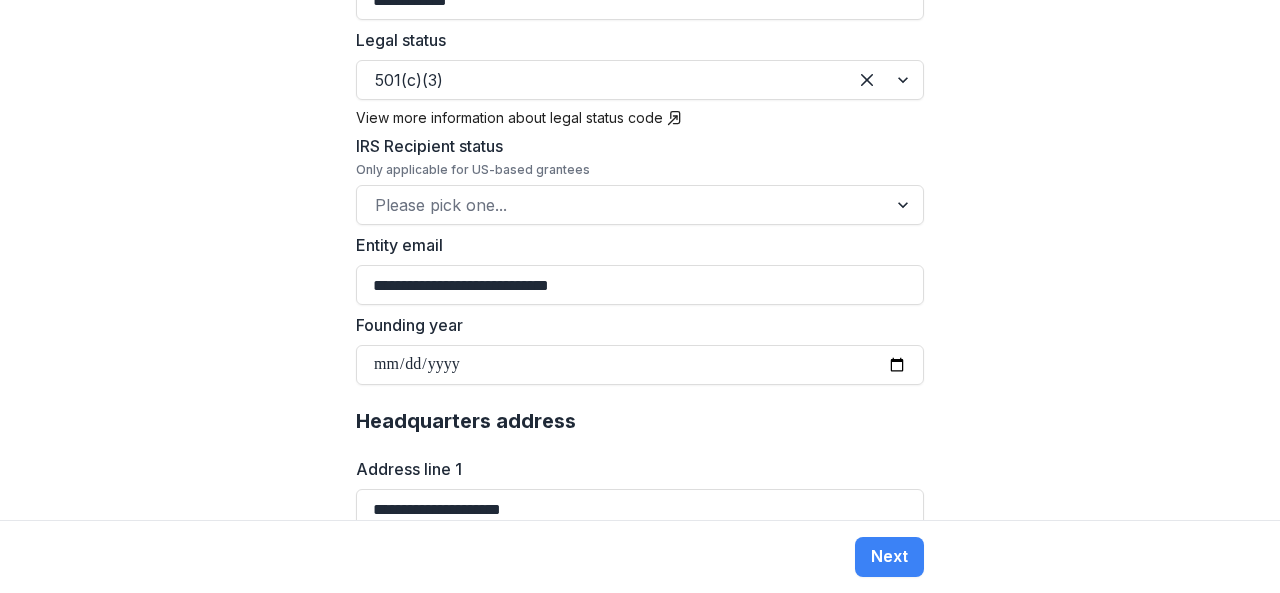 scroll, scrollTop: 900, scrollLeft: 0, axis: vertical 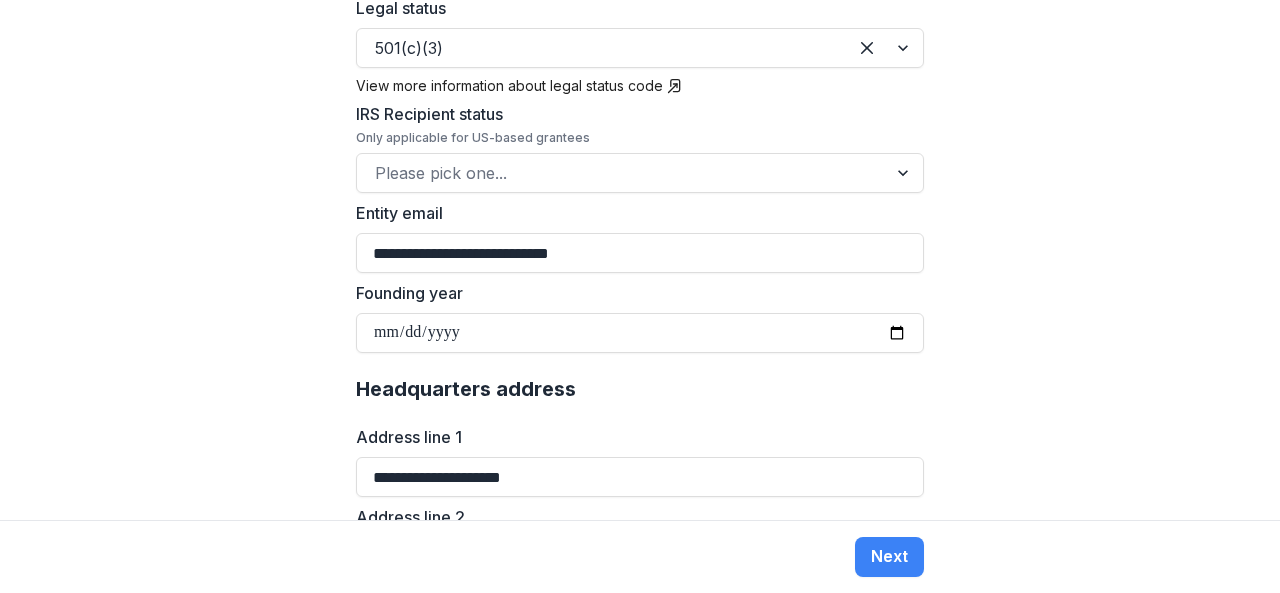 drag, startPoint x: 615, startPoint y: 225, endPoint x: 315, endPoint y: 227, distance: 300.00665 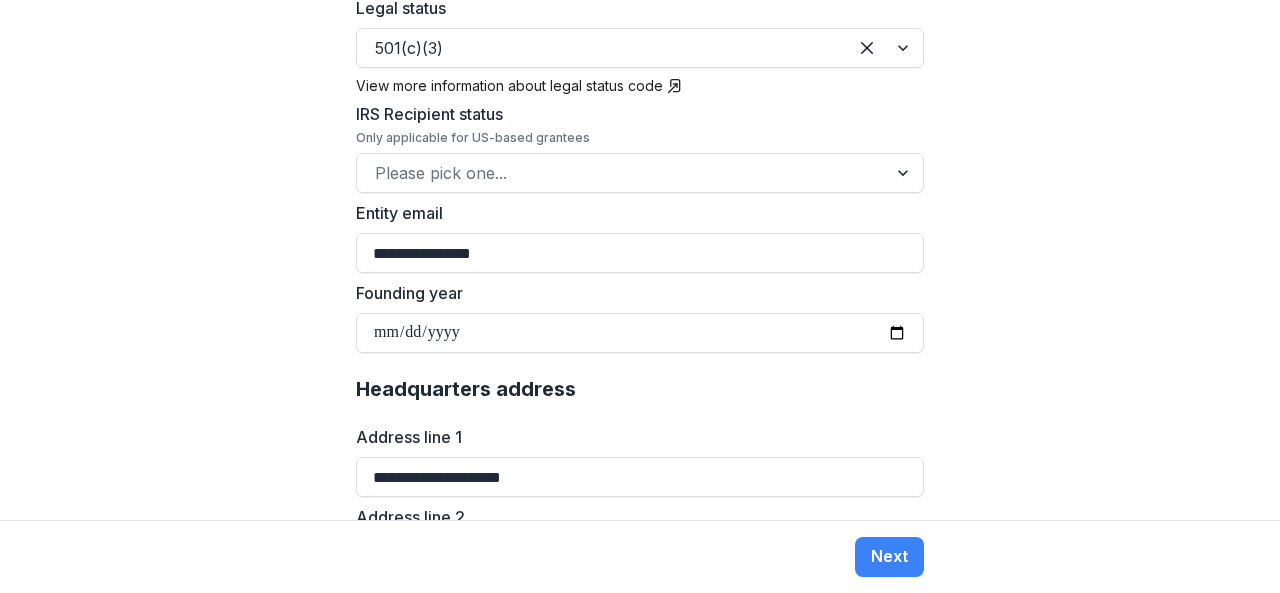 type on "**********" 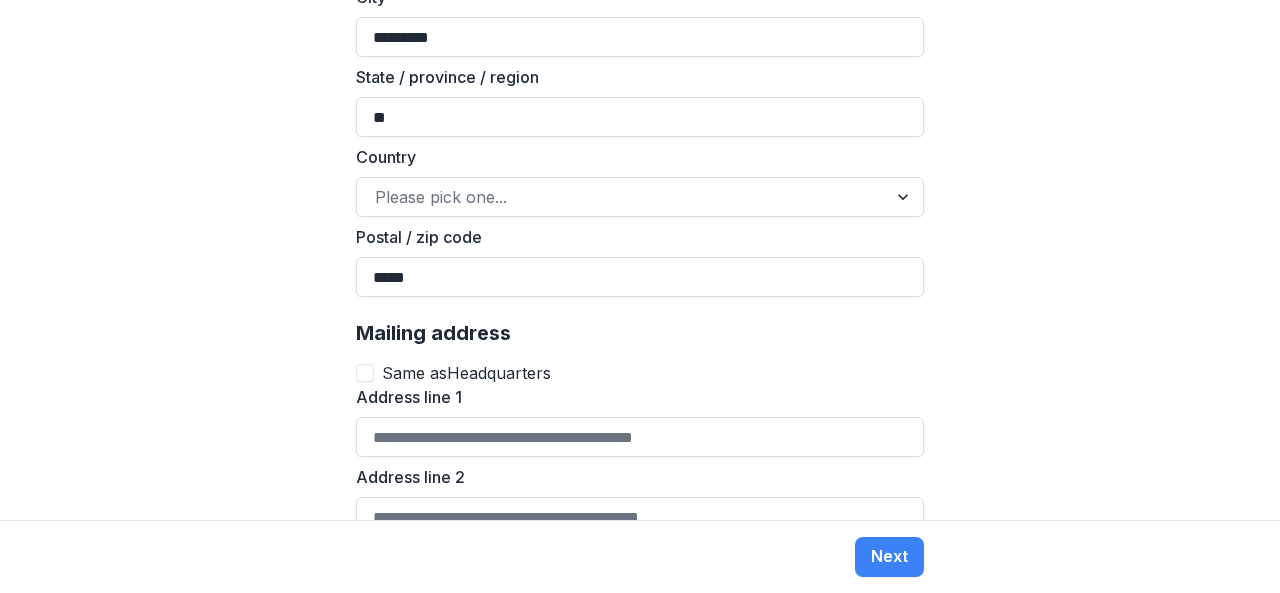 scroll, scrollTop: 1600, scrollLeft: 0, axis: vertical 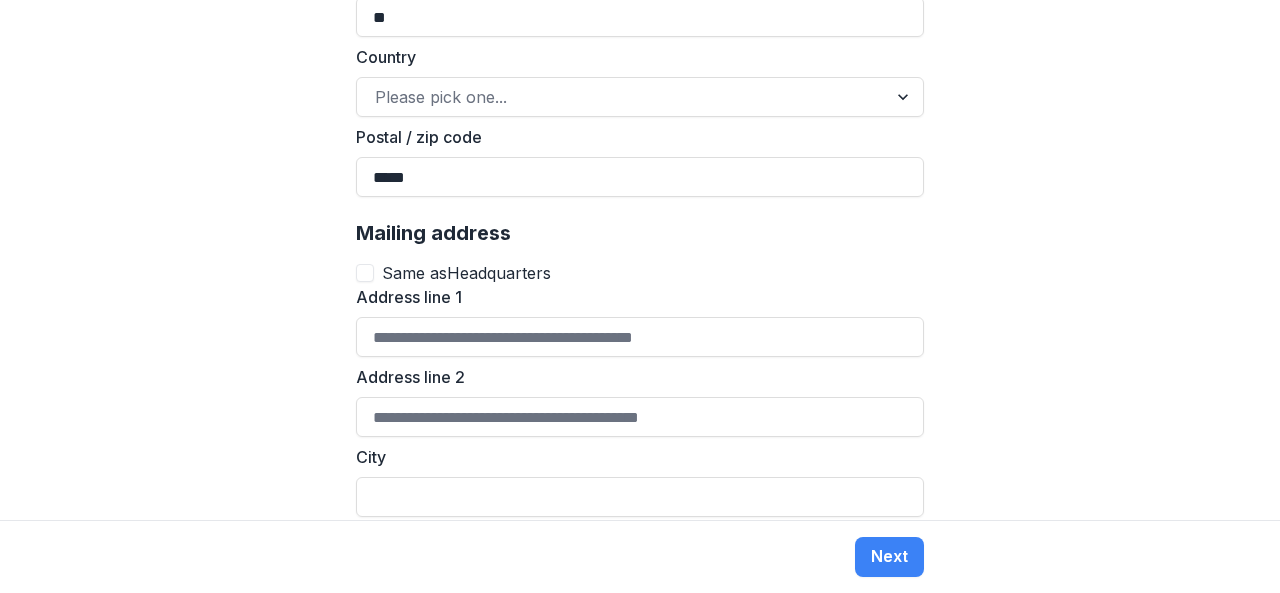 click at bounding box center (365, 273) 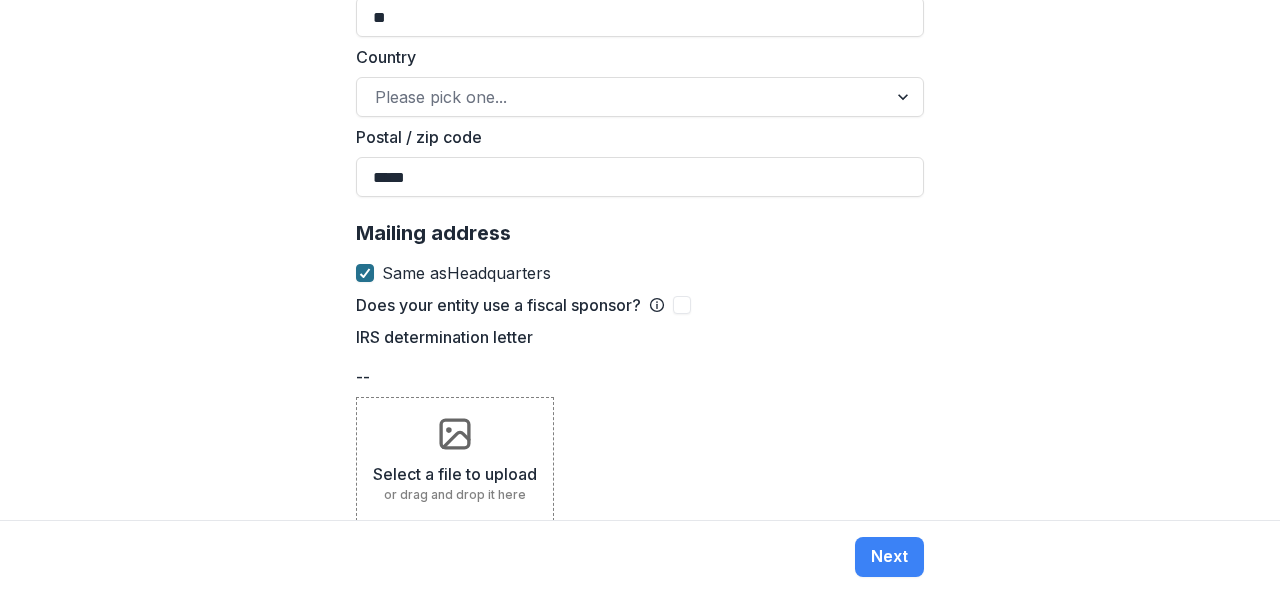 scroll, scrollTop: 1597, scrollLeft: 0, axis: vertical 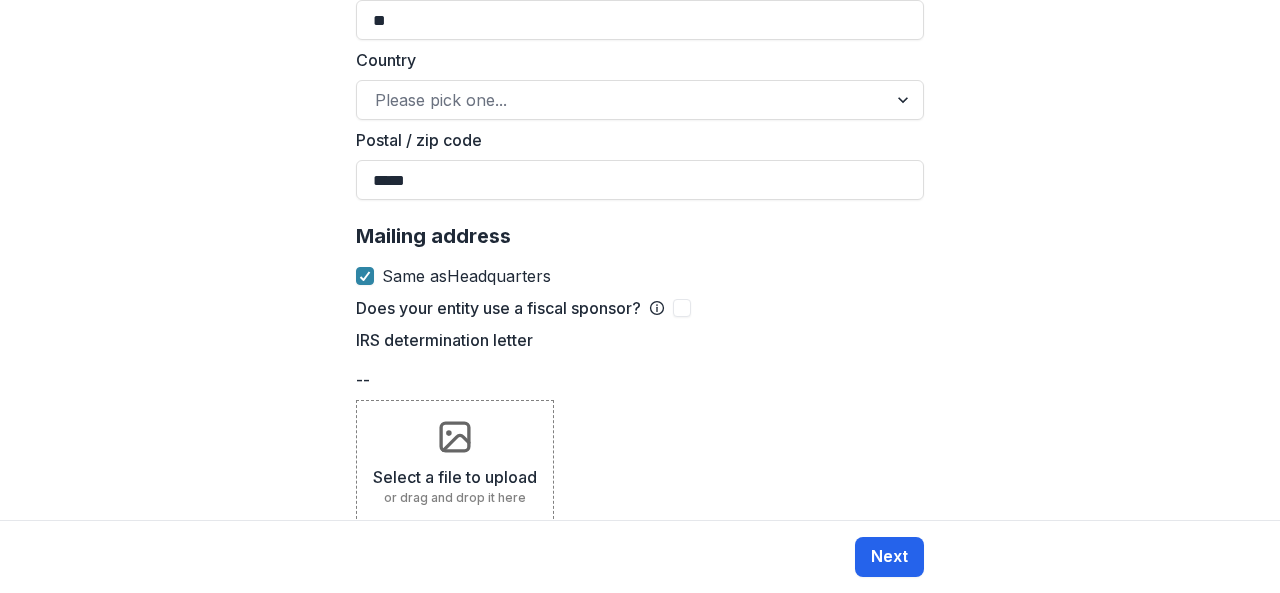 click on "Next" at bounding box center [889, 557] 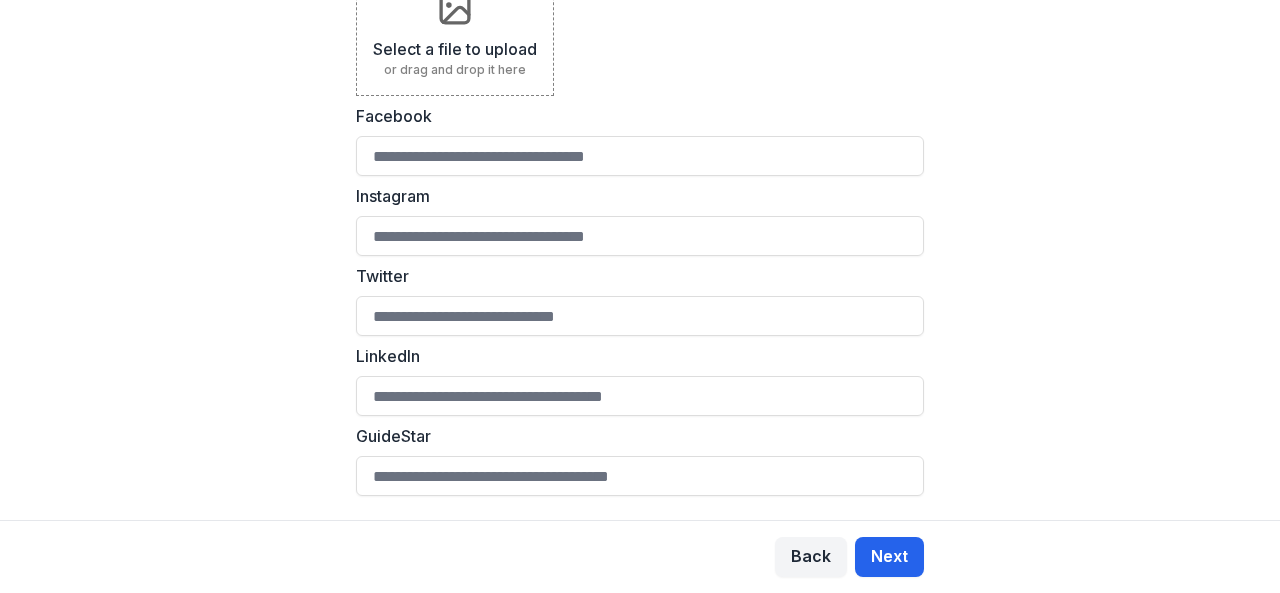 scroll, scrollTop: 0, scrollLeft: 0, axis: both 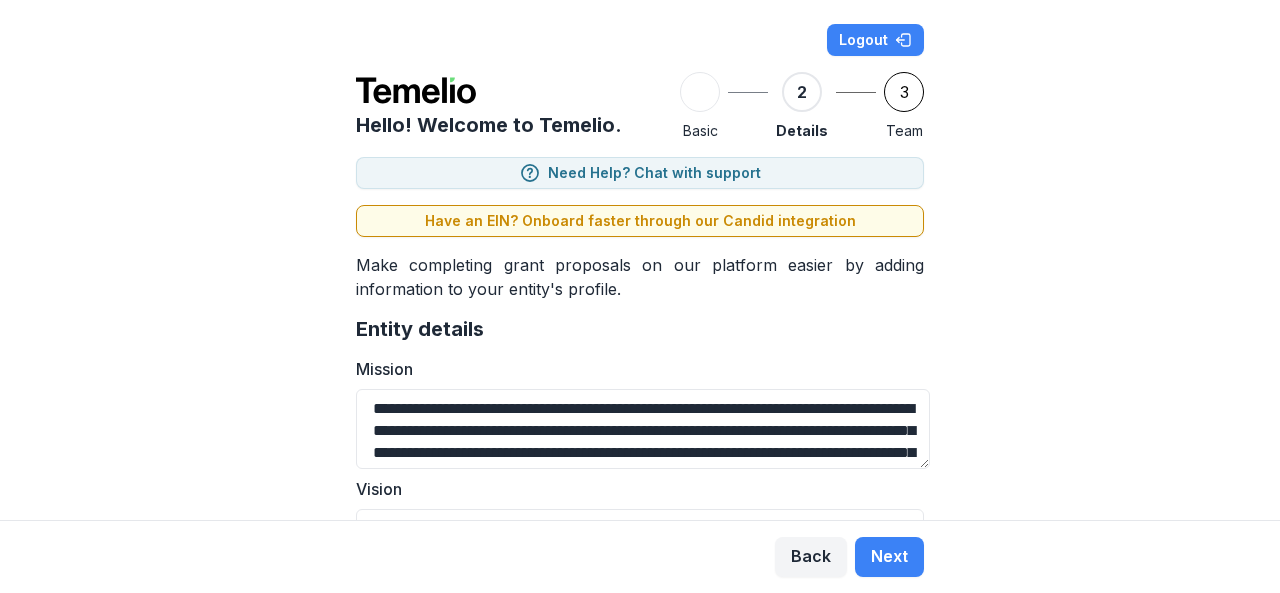 drag, startPoint x: 786, startPoint y: 450, endPoint x: 203, endPoint y: 291, distance: 604.29297 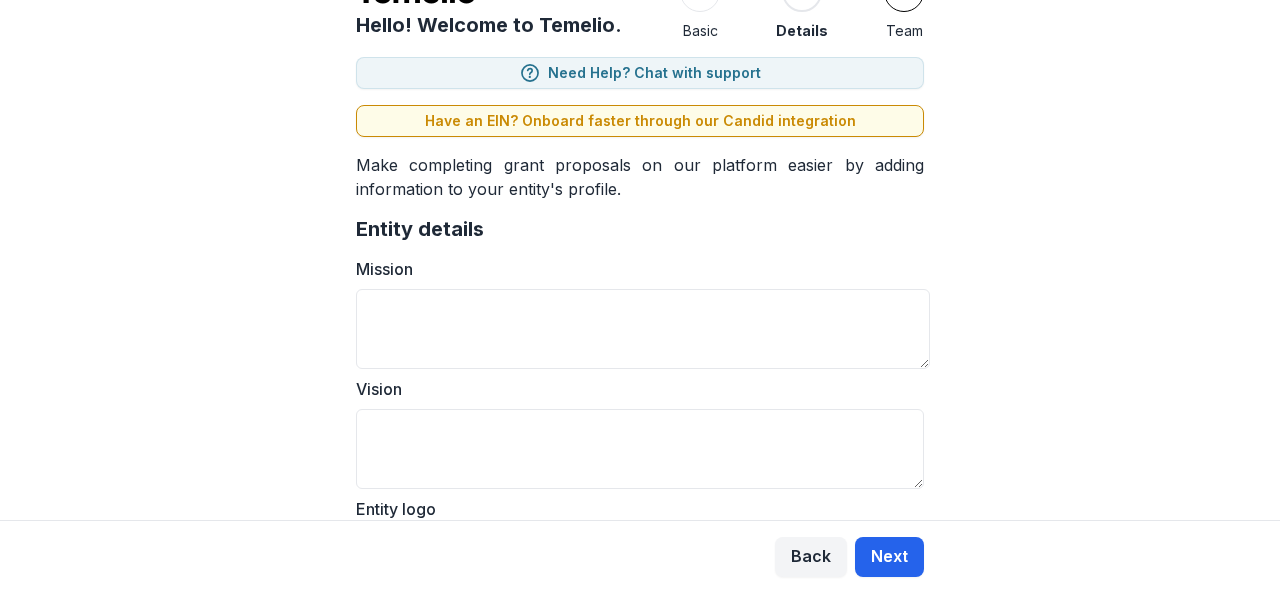 type 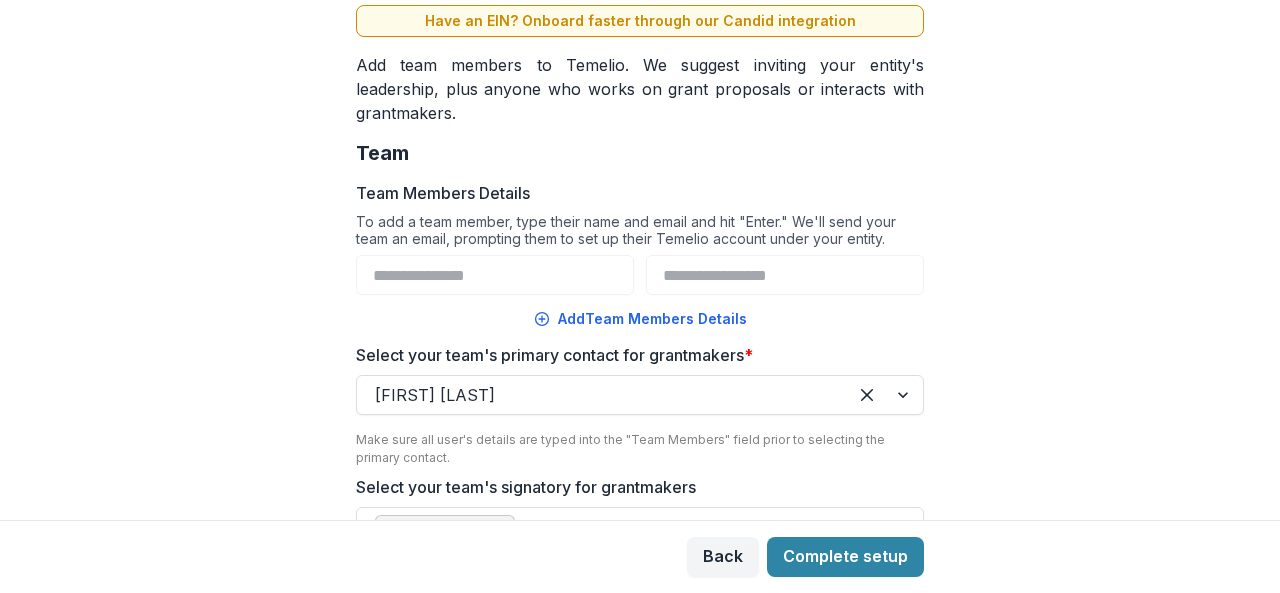 scroll, scrollTop: 300, scrollLeft: 0, axis: vertical 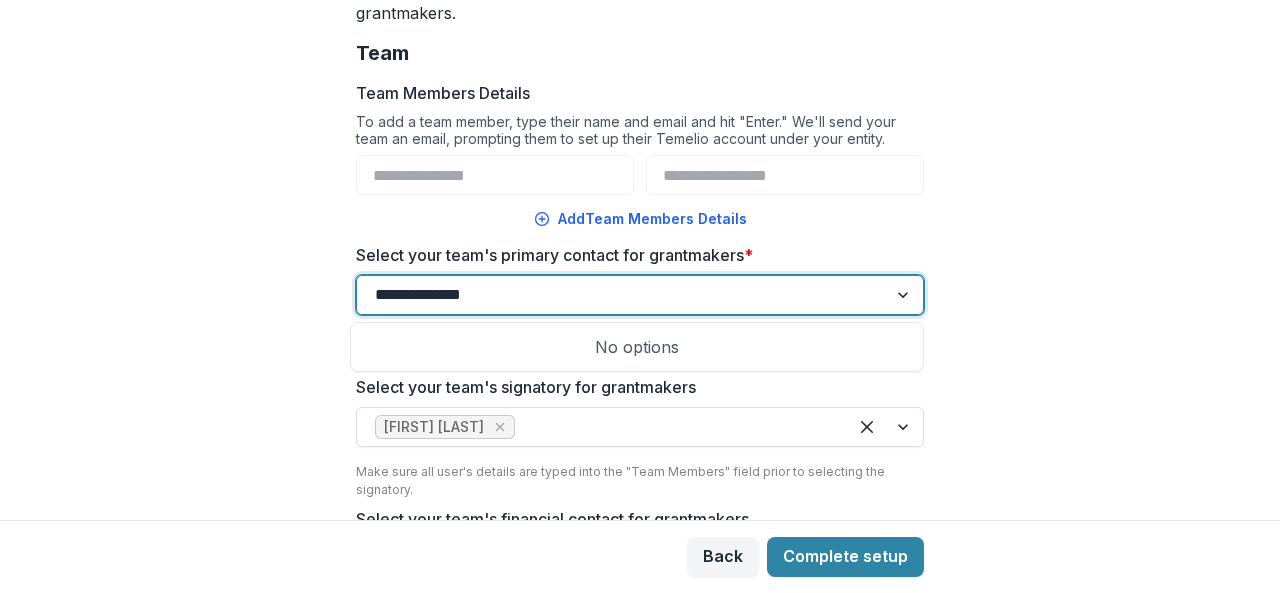 type on "**********" 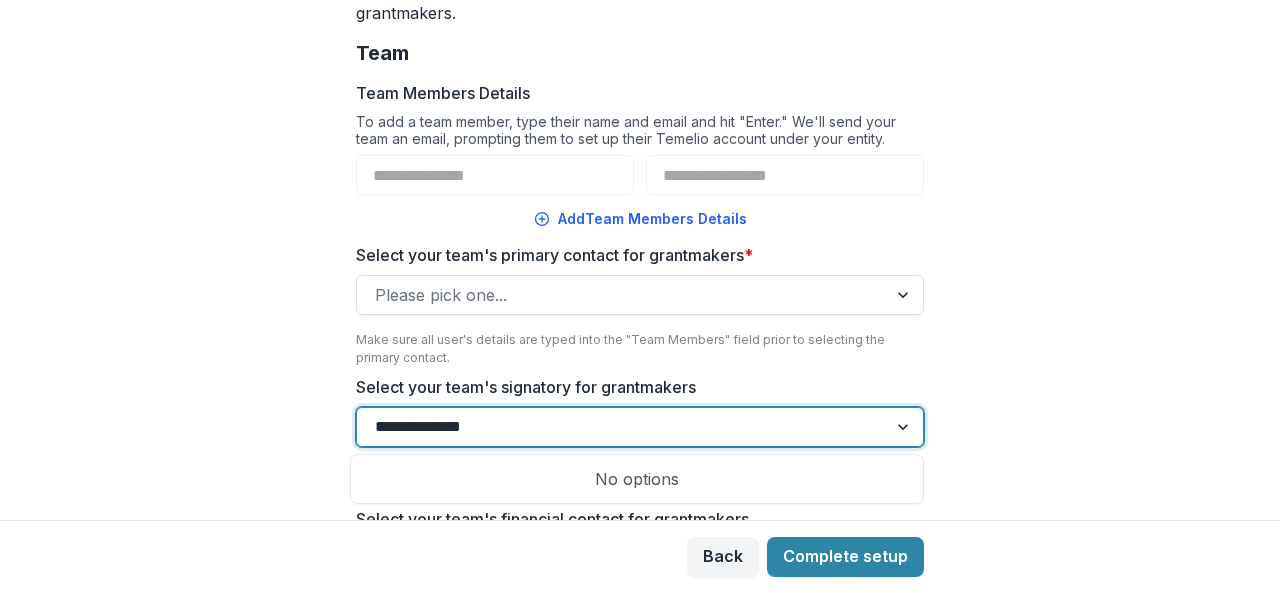 type on "**********" 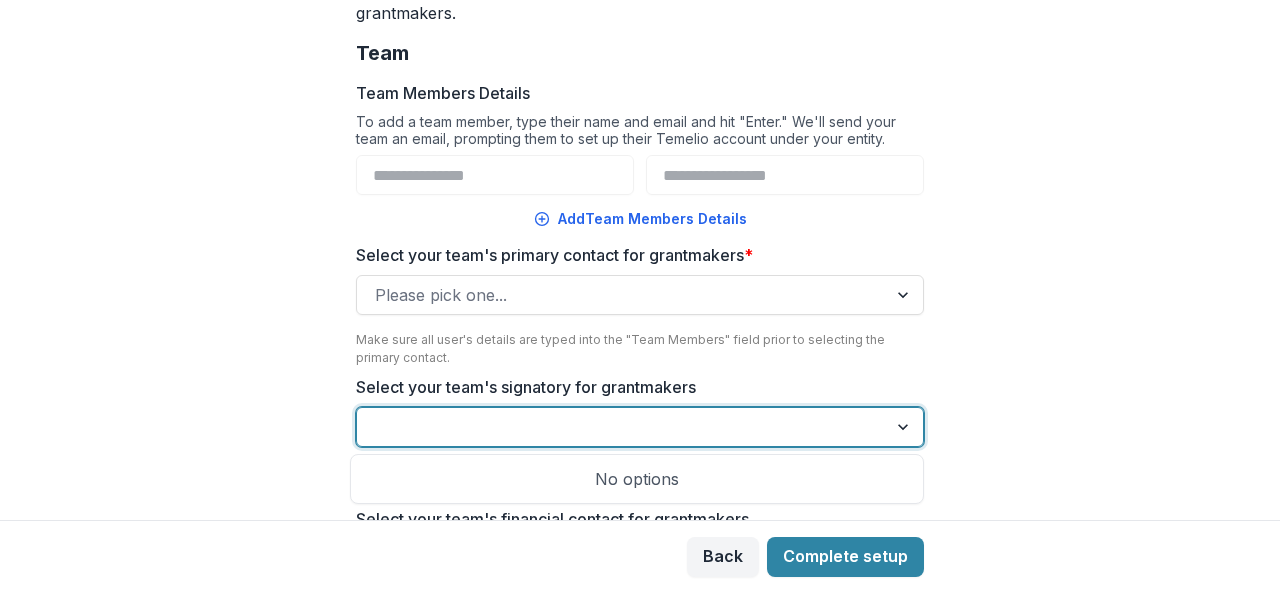 click on "**********" at bounding box center [640, 260] 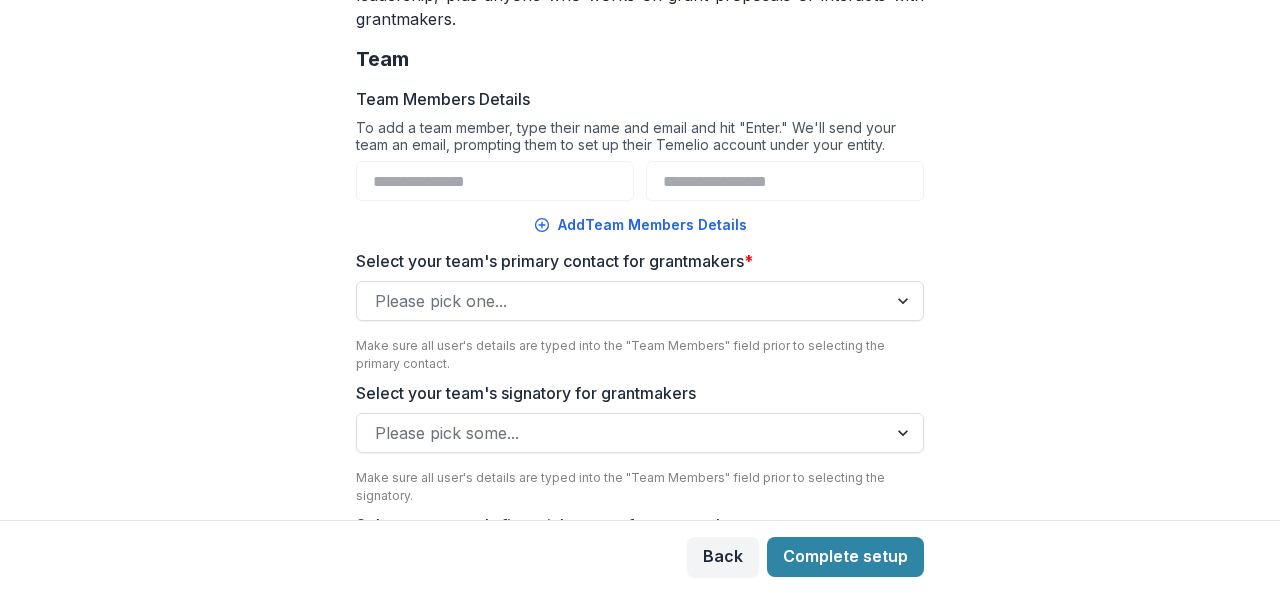 scroll, scrollTop: 264, scrollLeft: 0, axis: vertical 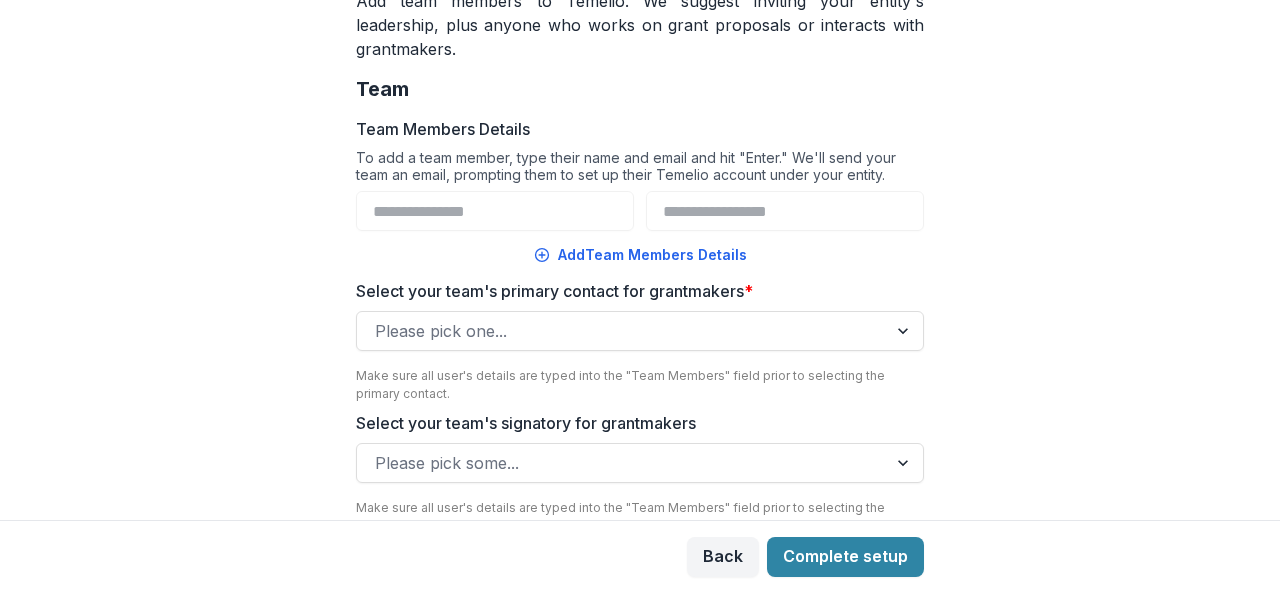 click at bounding box center [905, 331] 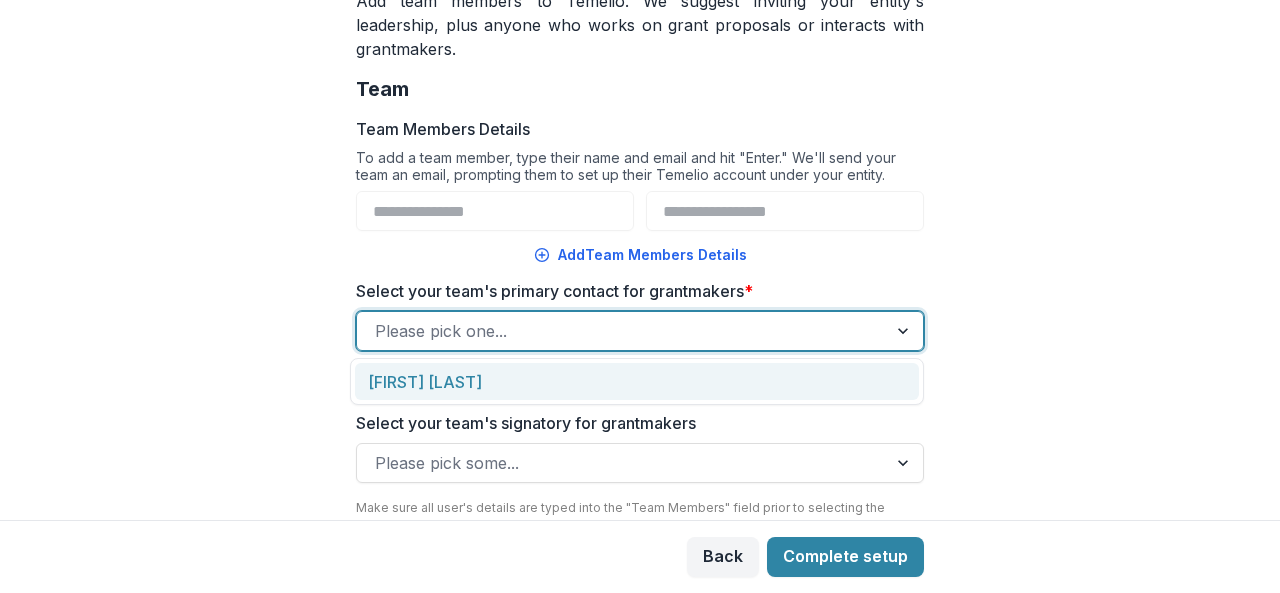 click at bounding box center [905, 331] 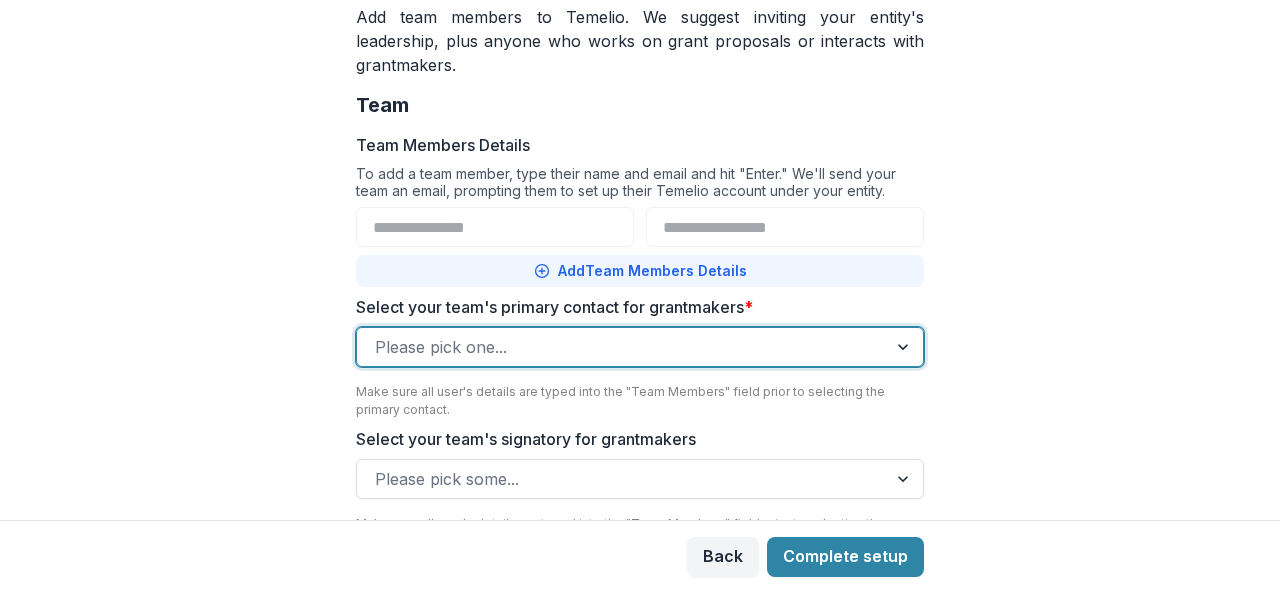 click 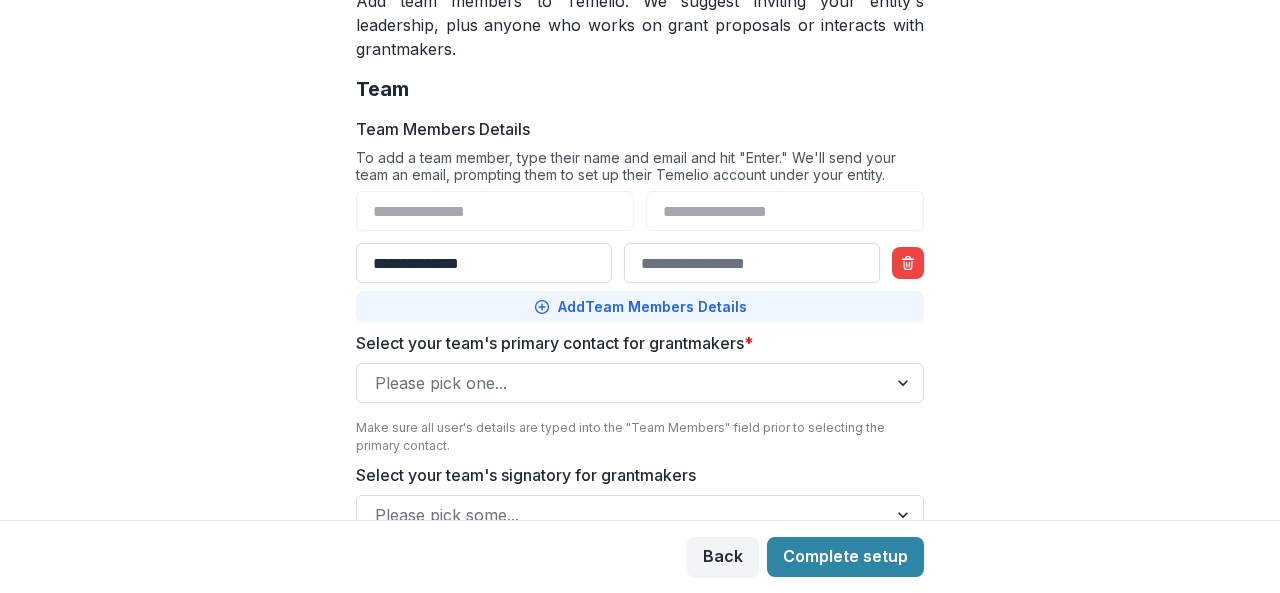 type on "**********" 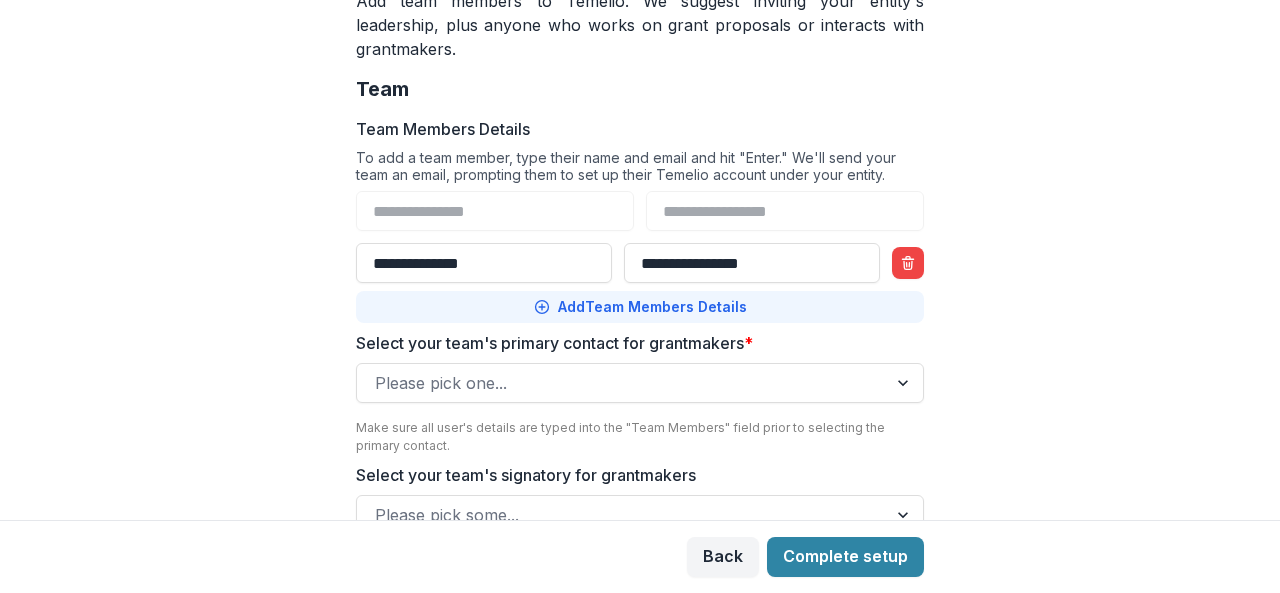 type on "**********" 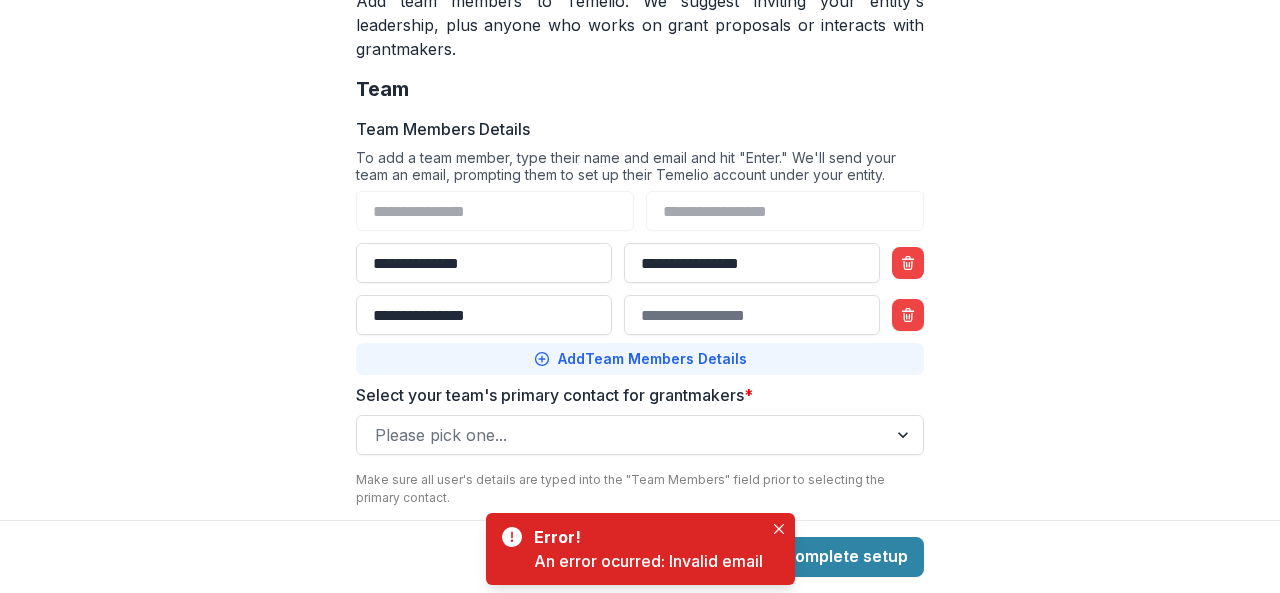 type on "**********" 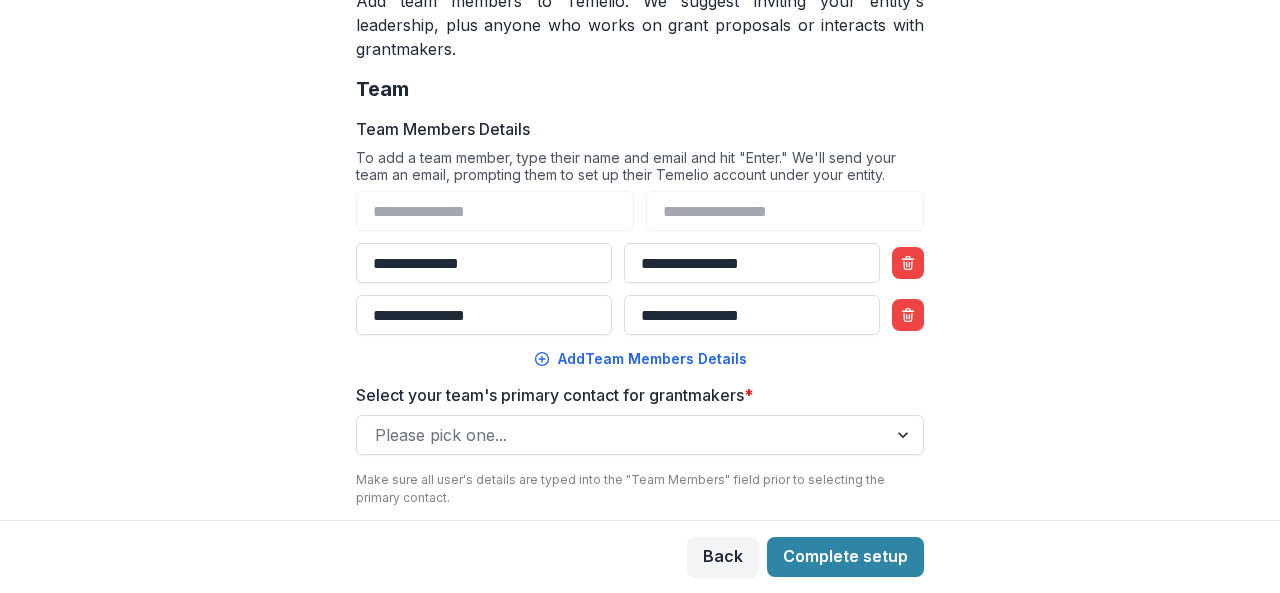 type on "**********" 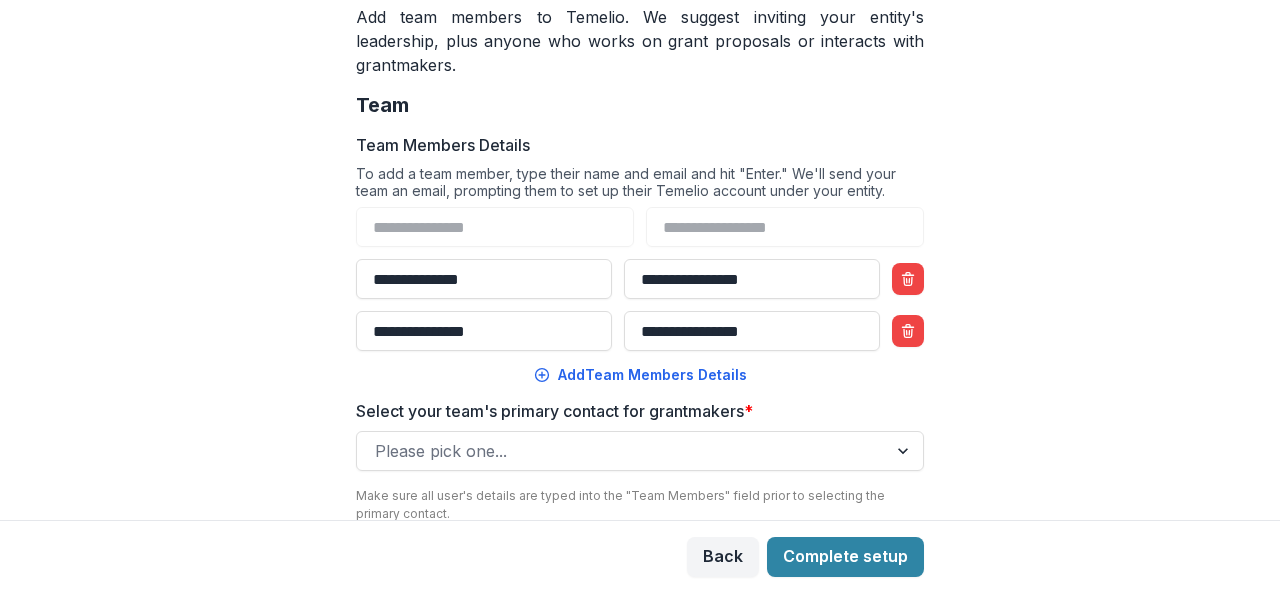 click on "**********" at bounding box center (640, 260) 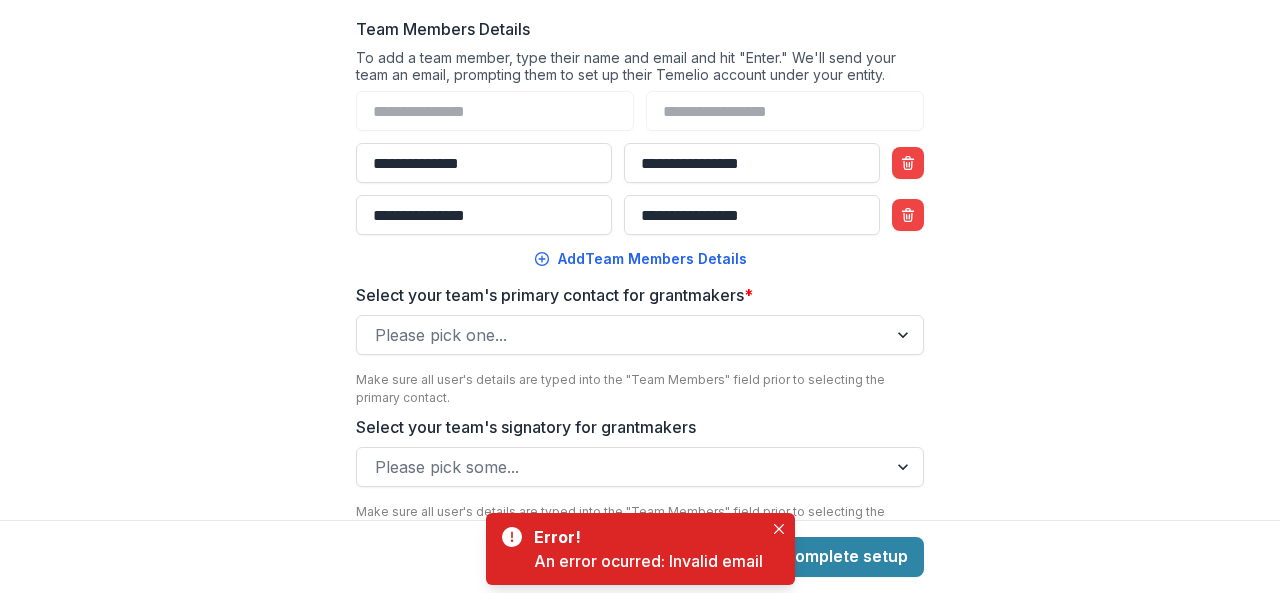 scroll, scrollTop: 468, scrollLeft: 0, axis: vertical 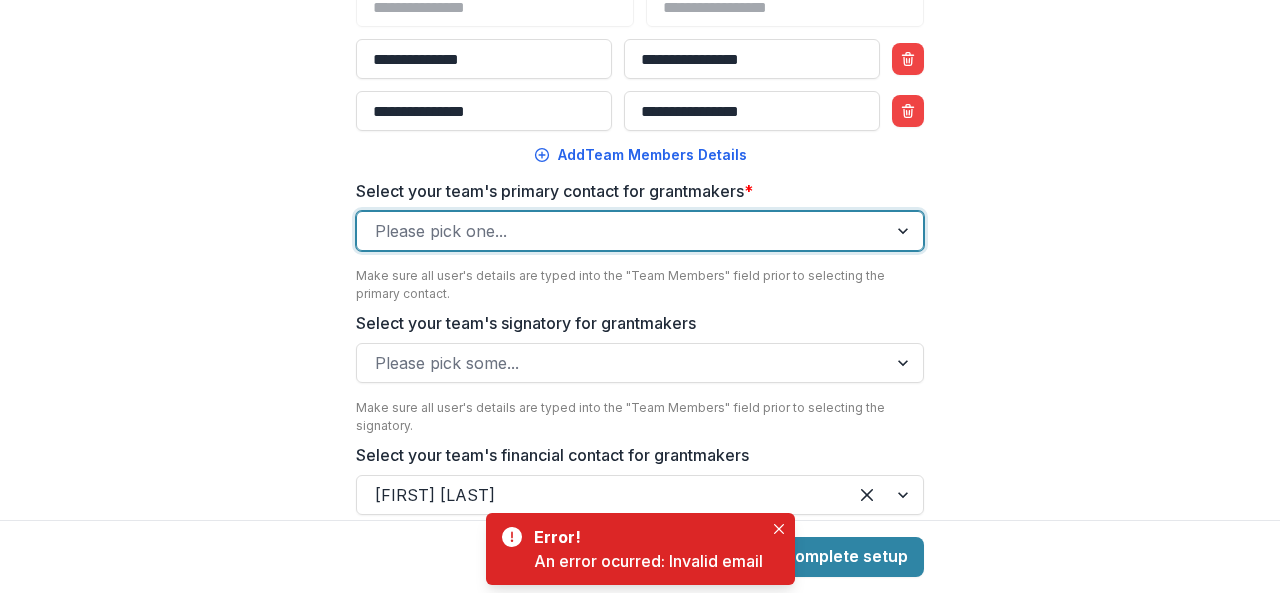 click at bounding box center (905, 231) 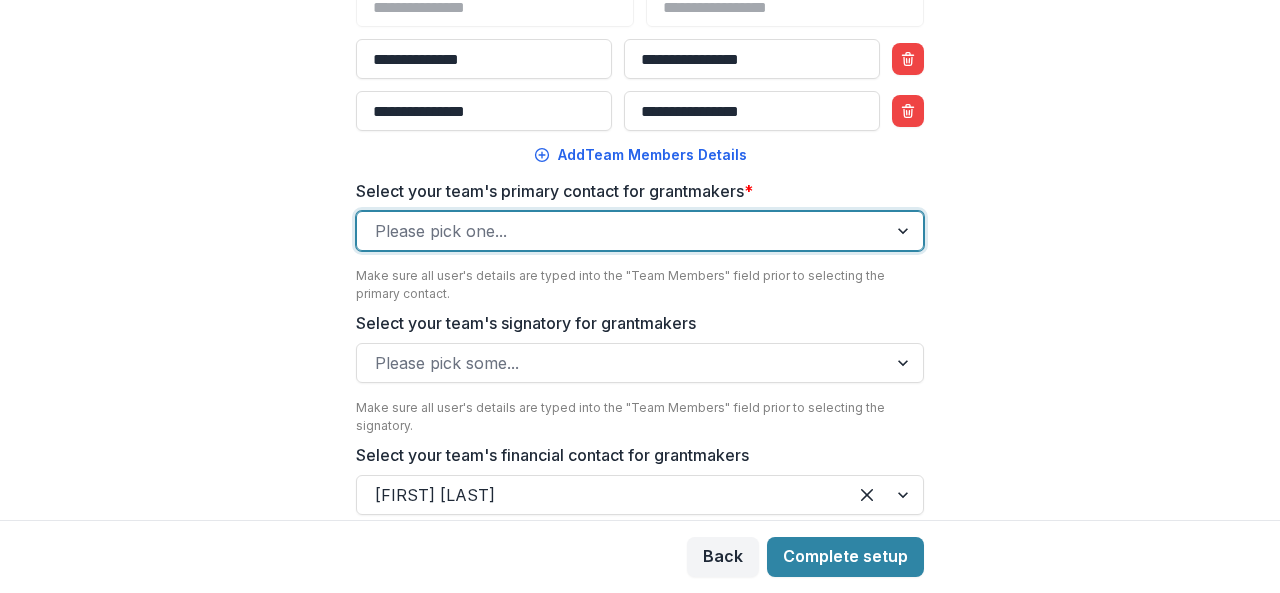 click on "[FIRST] [LAST]" at bounding box center (640, 661) 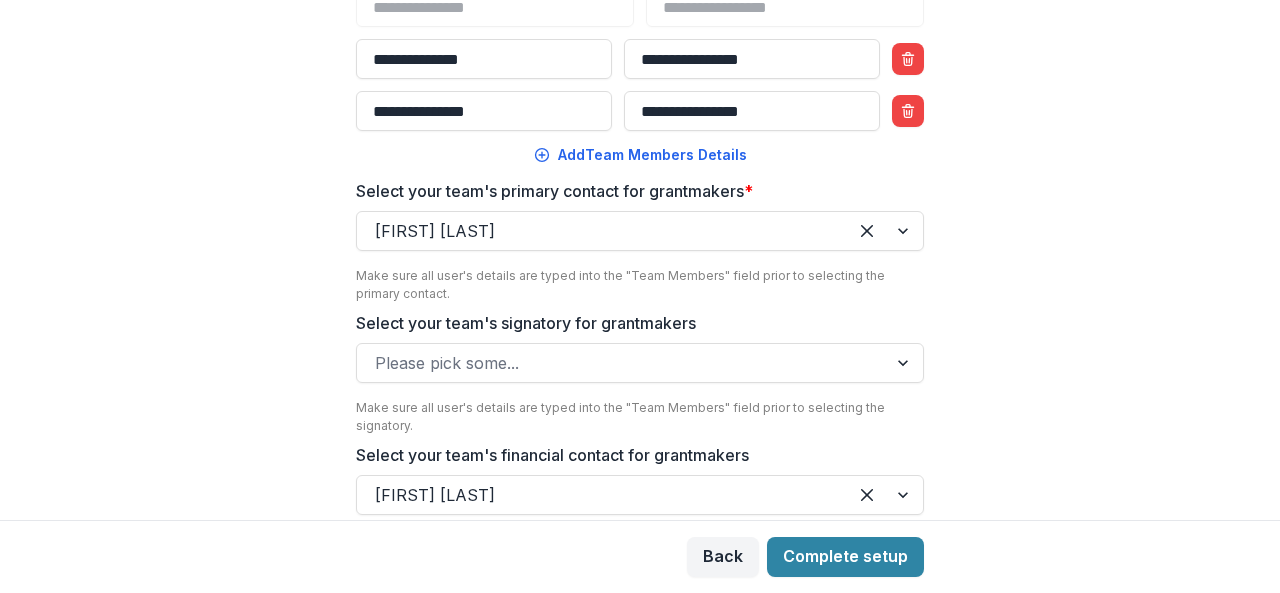 click on "**********" at bounding box center [640, 260] 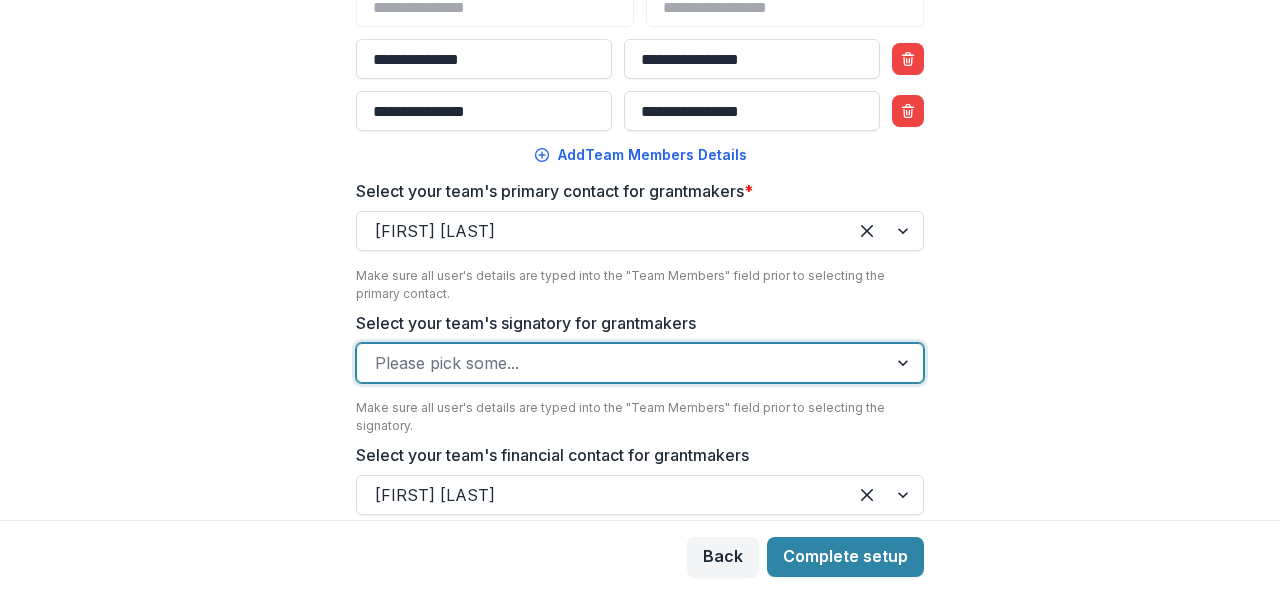 click at bounding box center (905, 363) 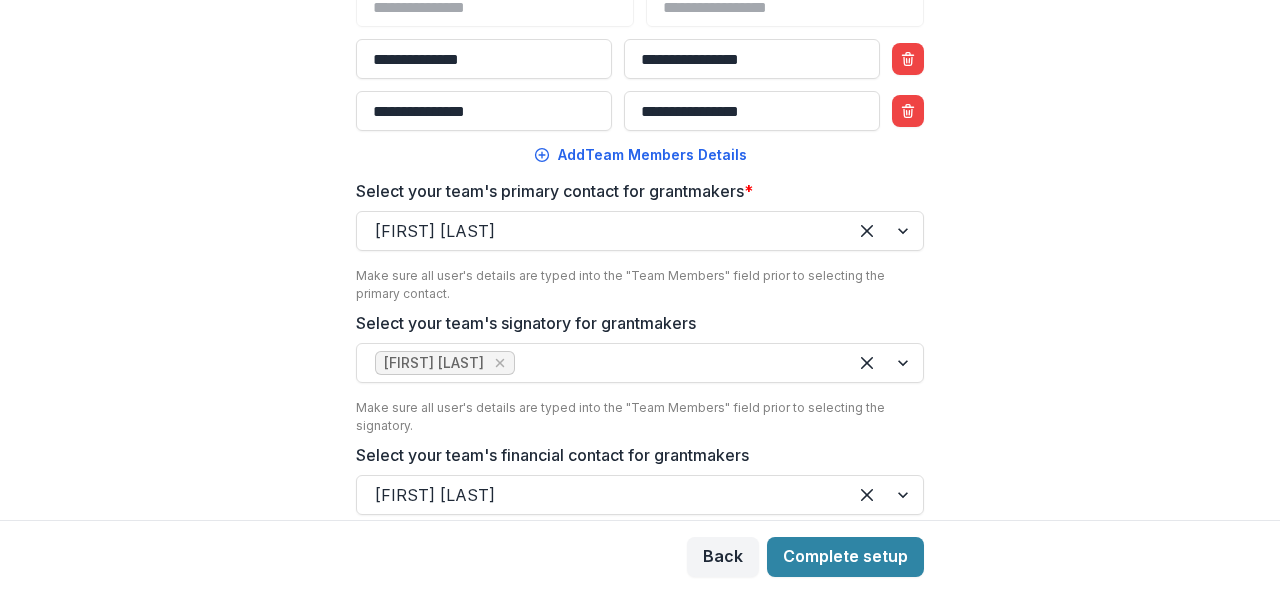 click on "**********" at bounding box center (640, 260) 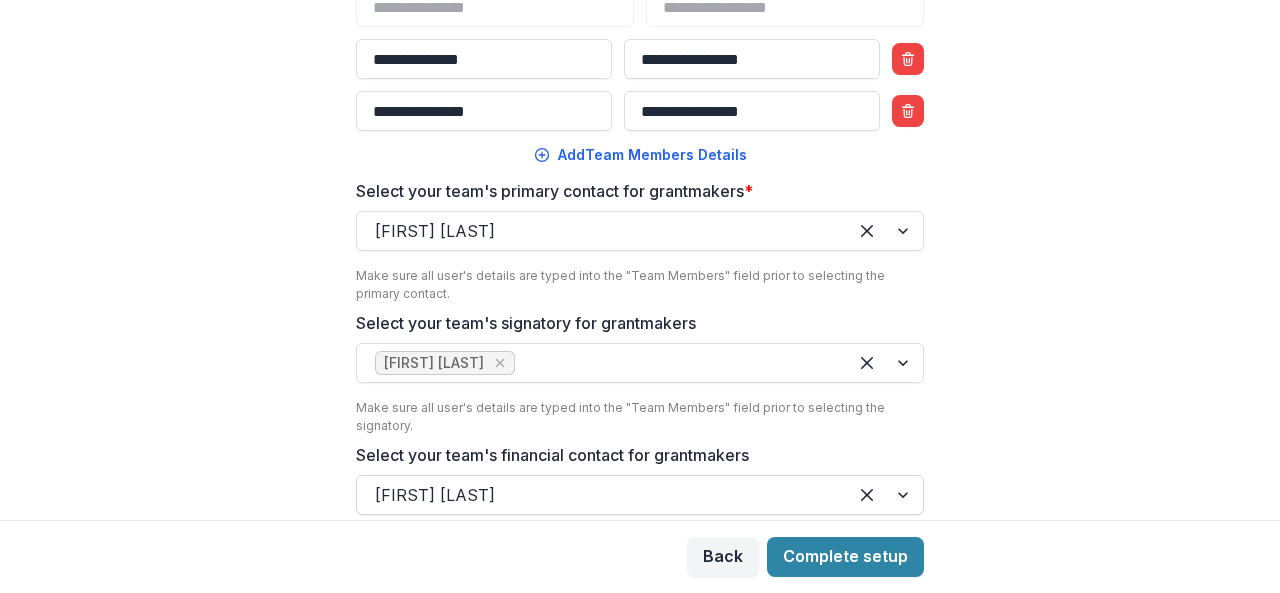 click at bounding box center (885, 495) 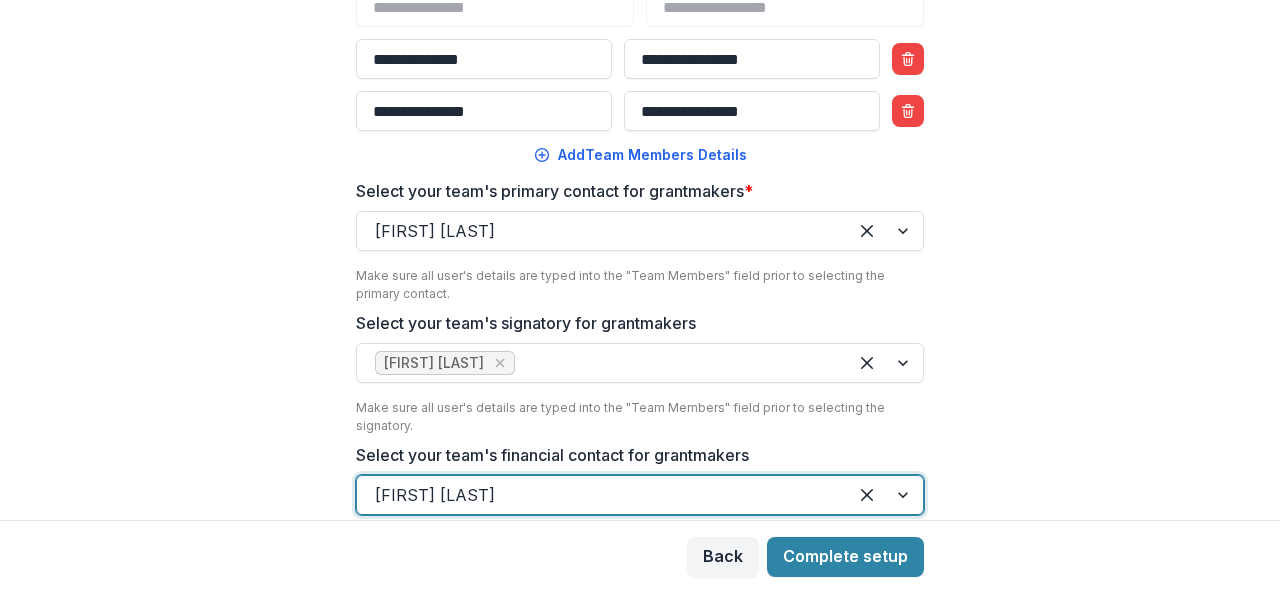 click on "[FIRST] [LAST]" at bounding box center [640, 653] 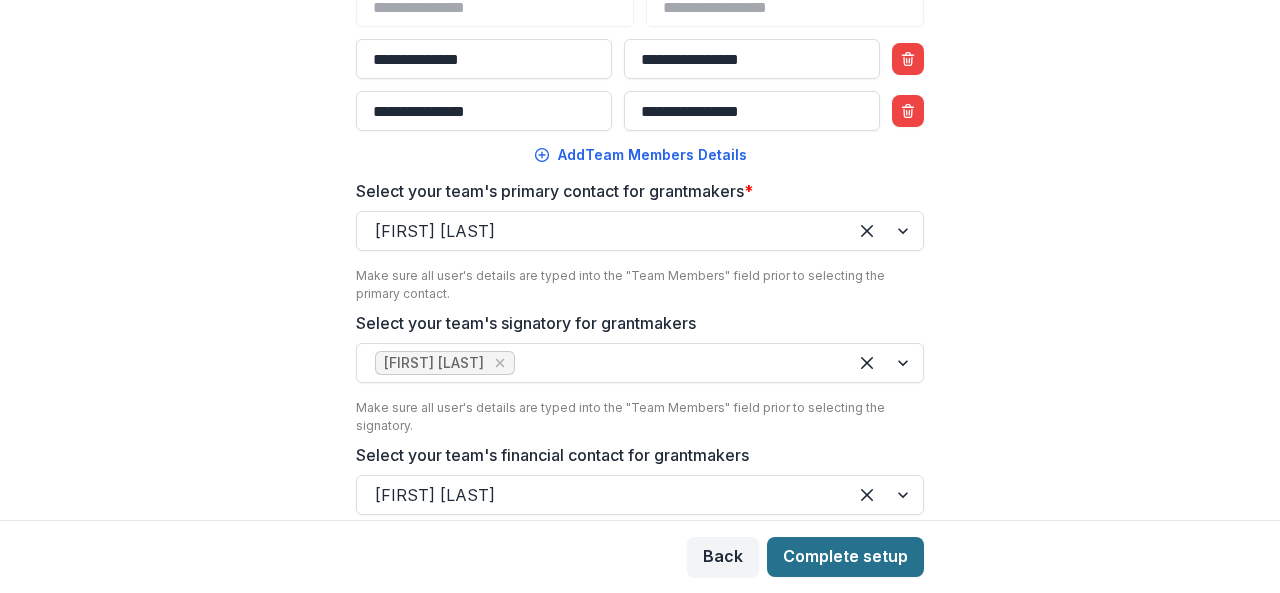 click on "Complete setup" at bounding box center (845, 557) 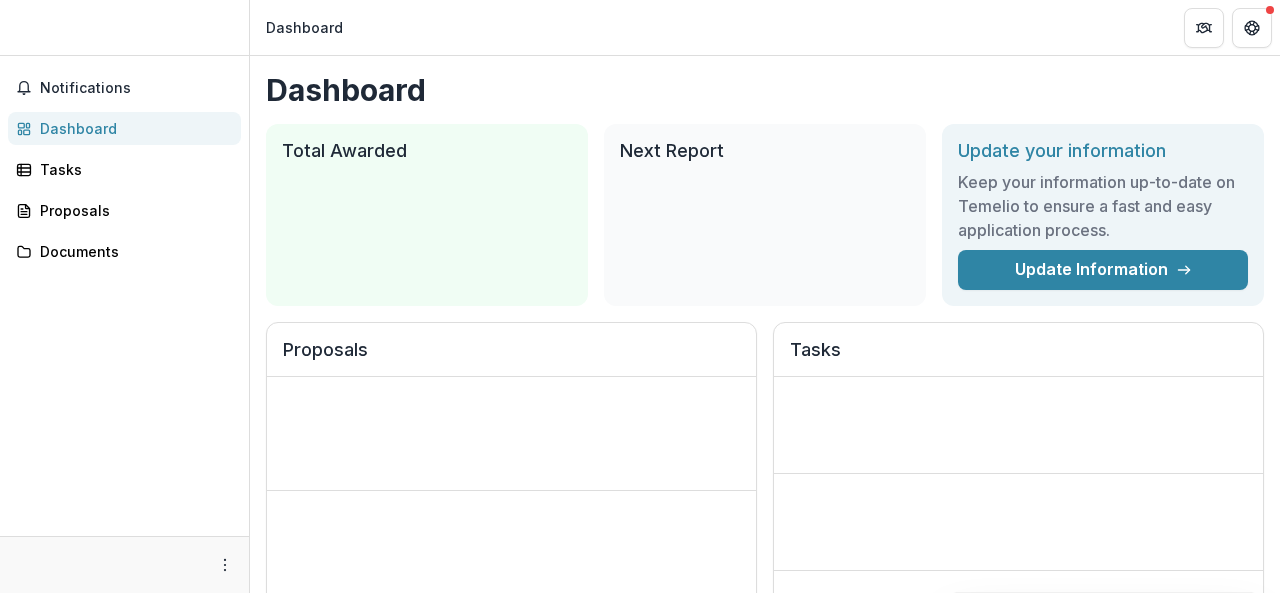 scroll, scrollTop: 0, scrollLeft: 0, axis: both 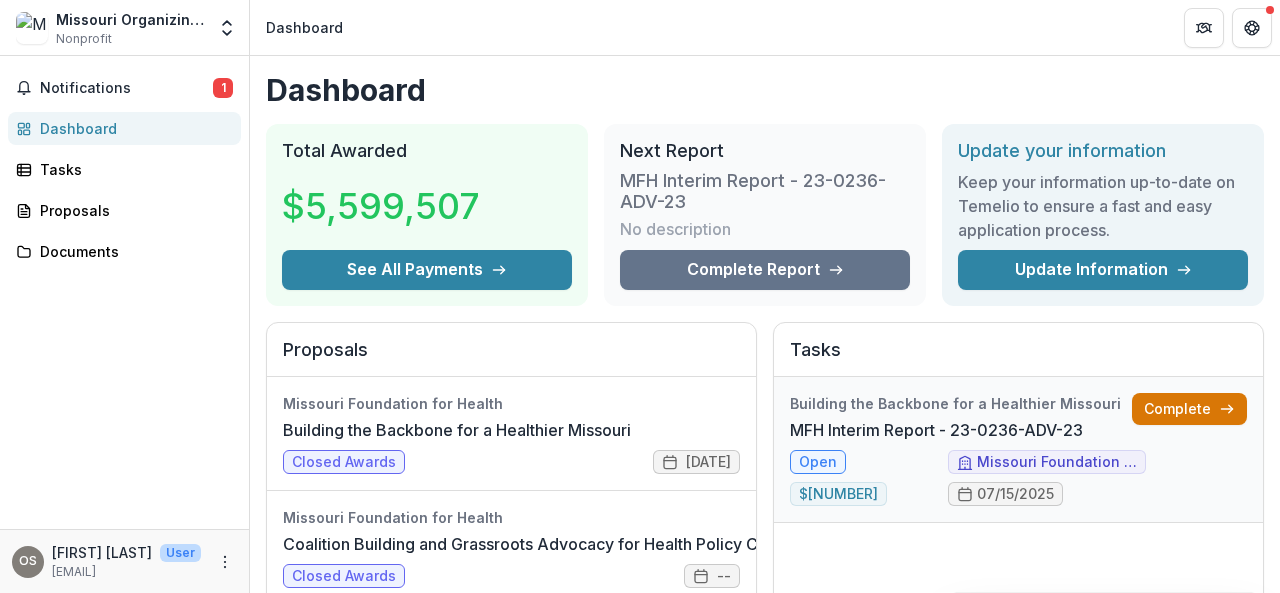 click on "Complete" at bounding box center (1189, 409) 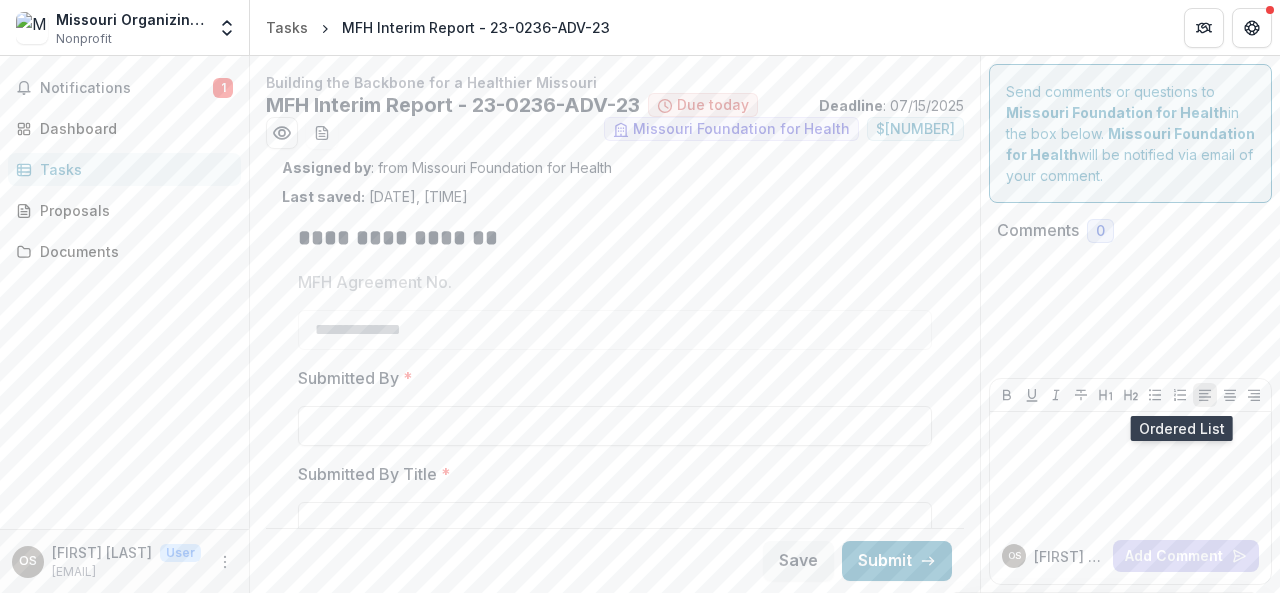 type on "********" 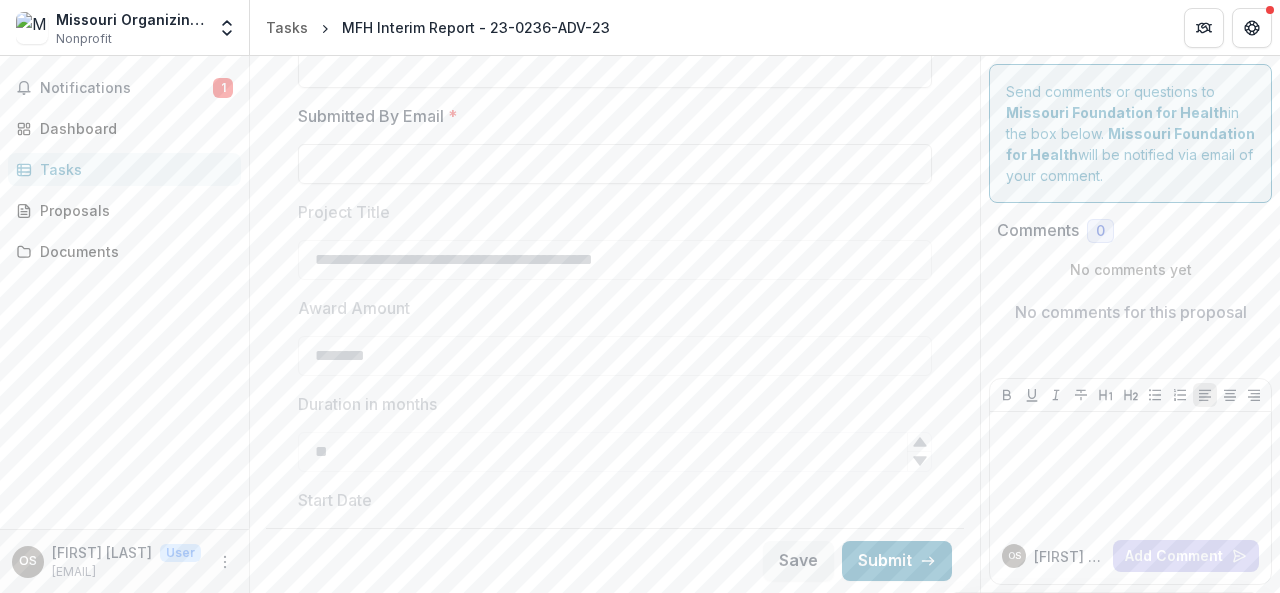 scroll, scrollTop: 0, scrollLeft: 0, axis: both 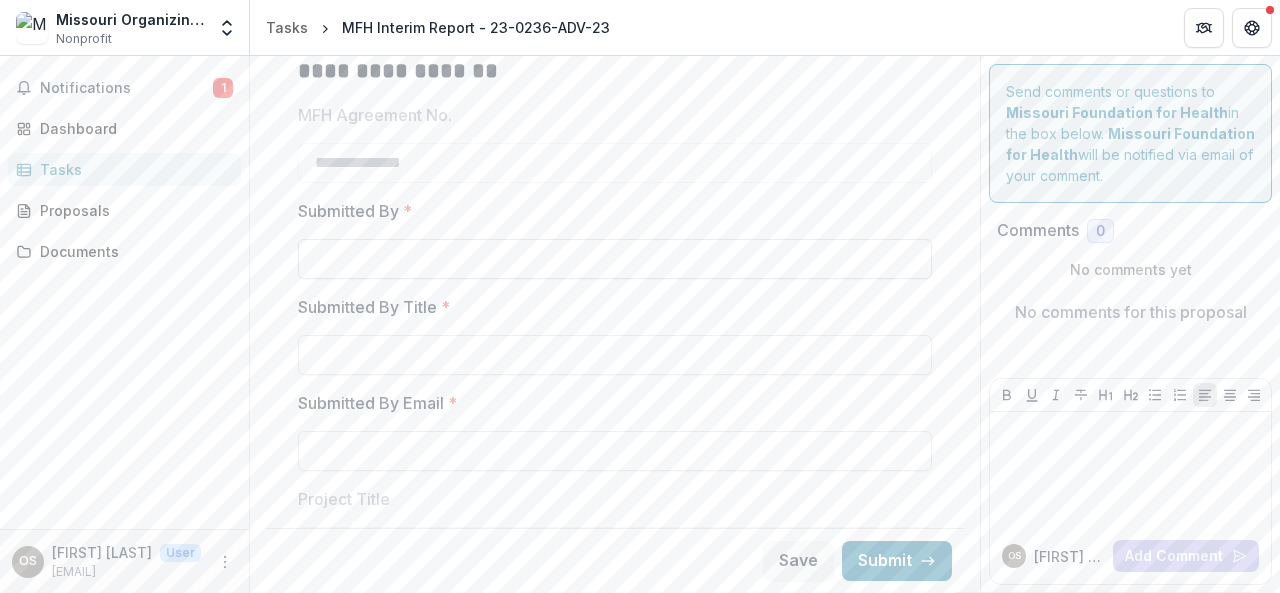 click on "Submitted By *" at bounding box center (615, 259) 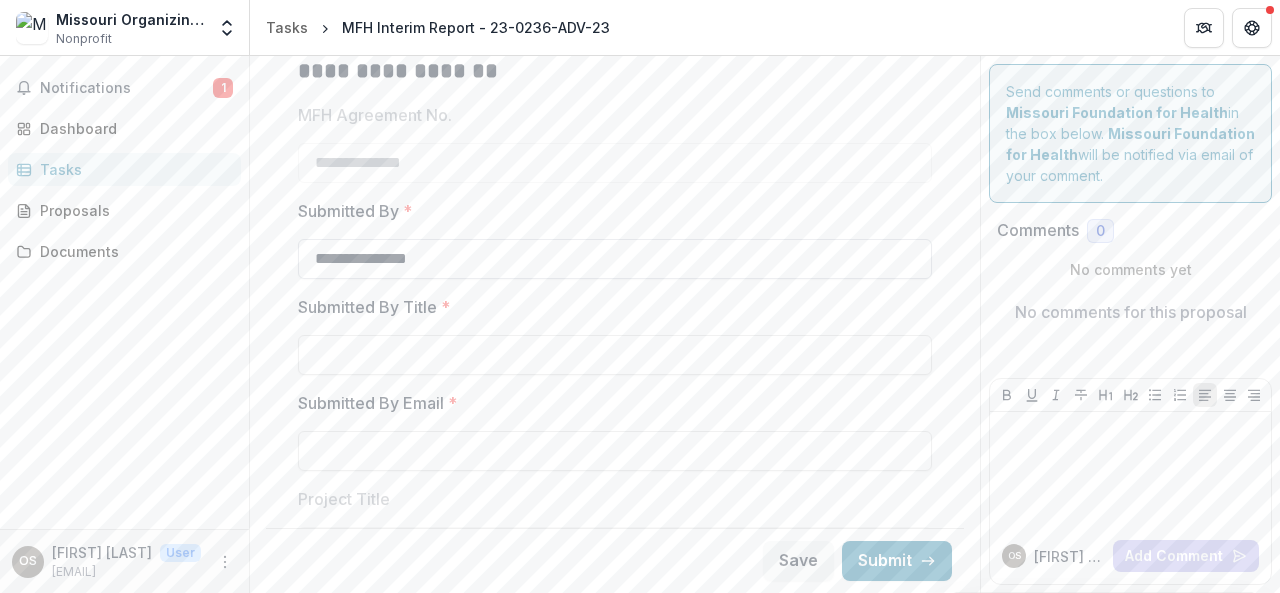 type on "**********" 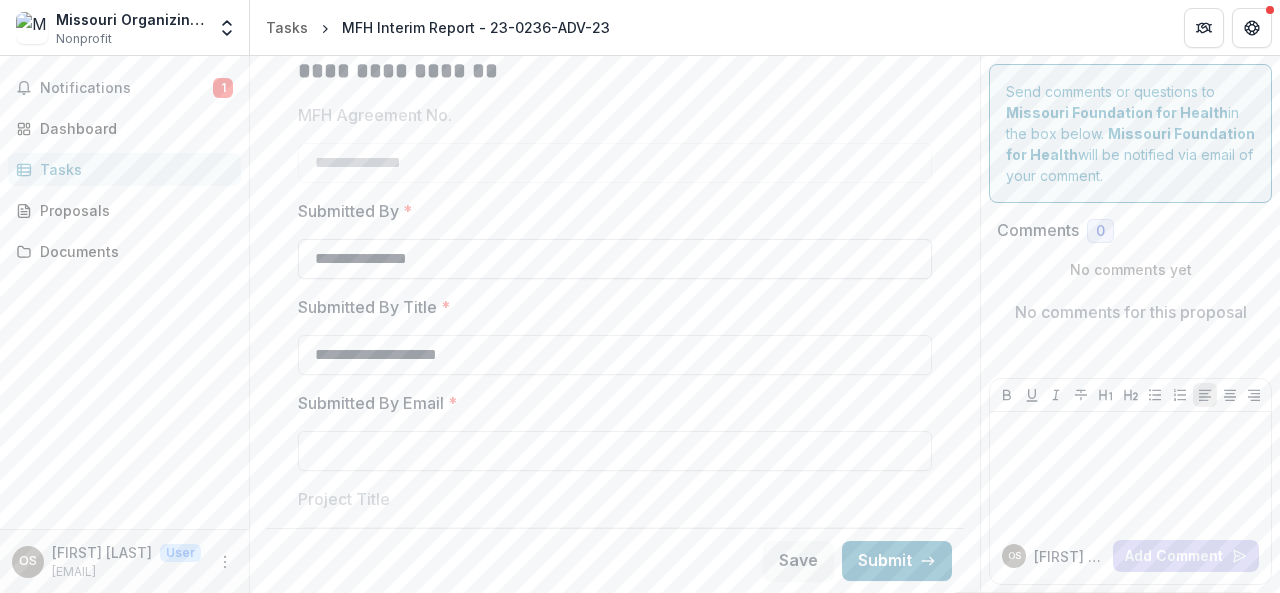 type on "**********" 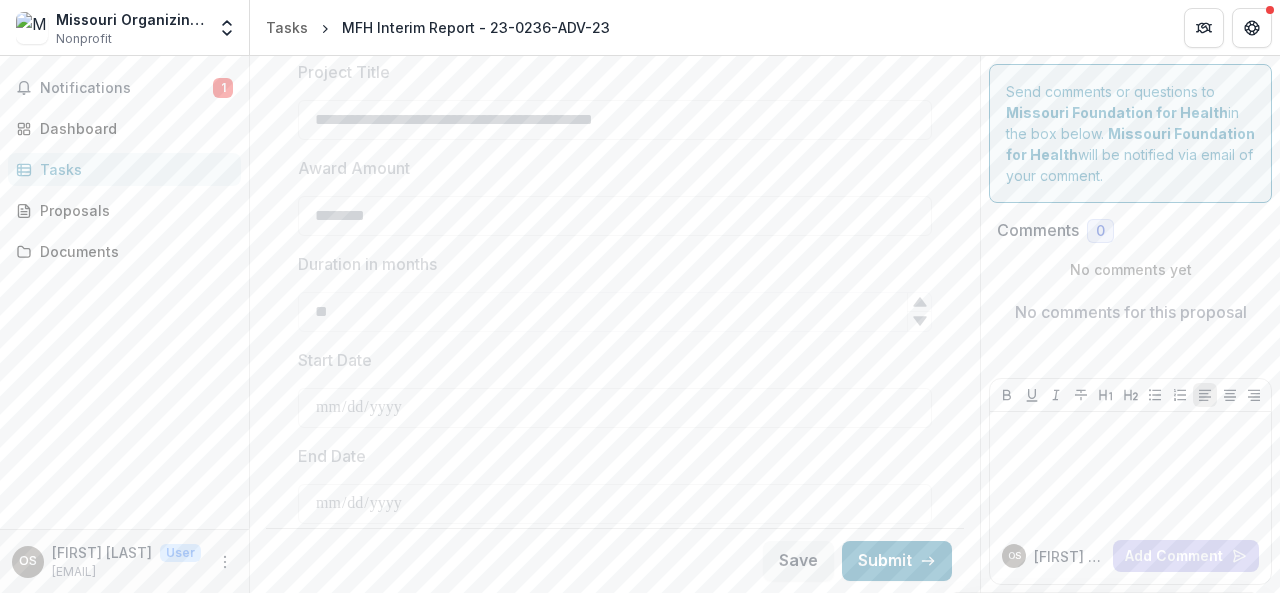 scroll, scrollTop: 852, scrollLeft: 0, axis: vertical 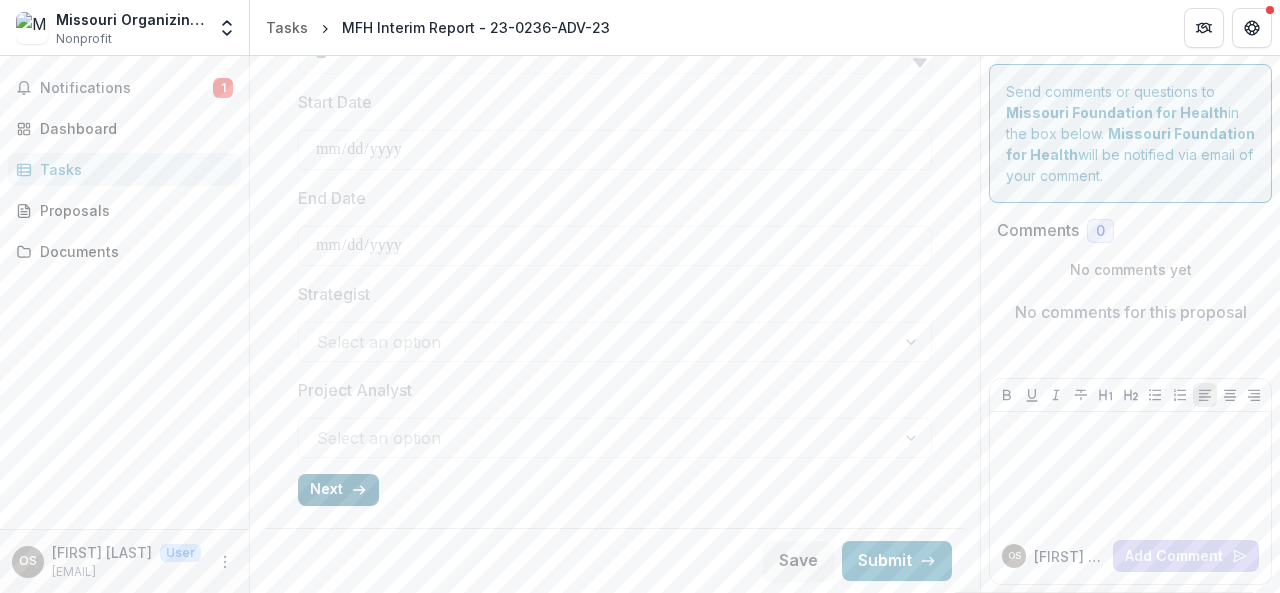 type on "**********" 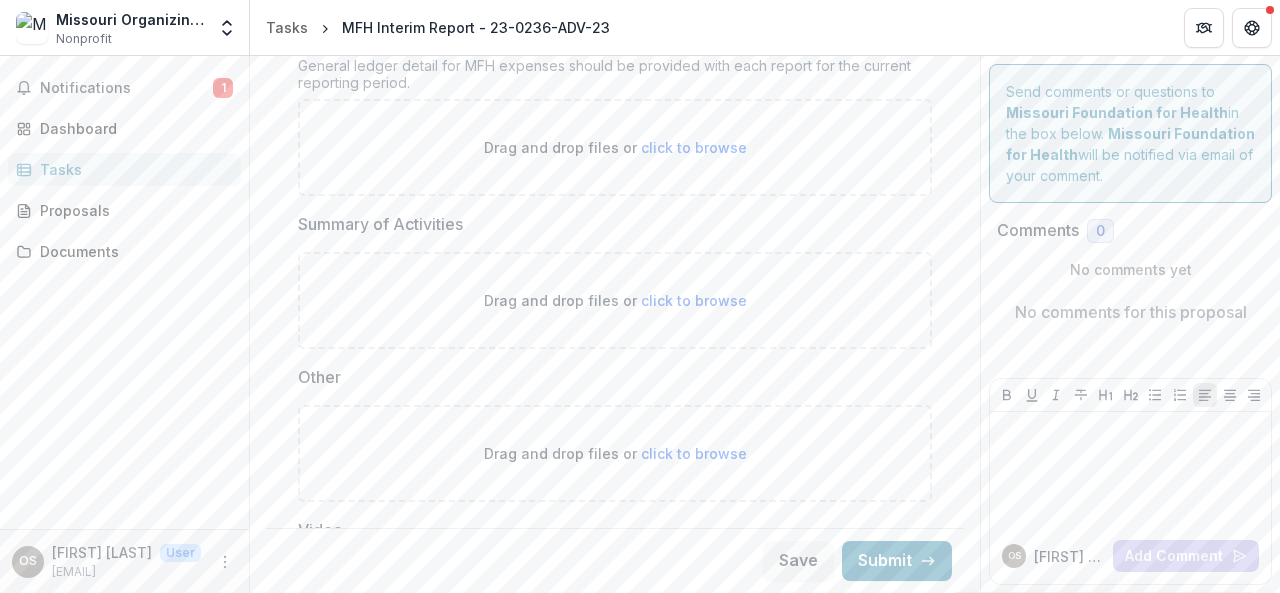 scroll, scrollTop: 681, scrollLeft: 0, axis: vertical 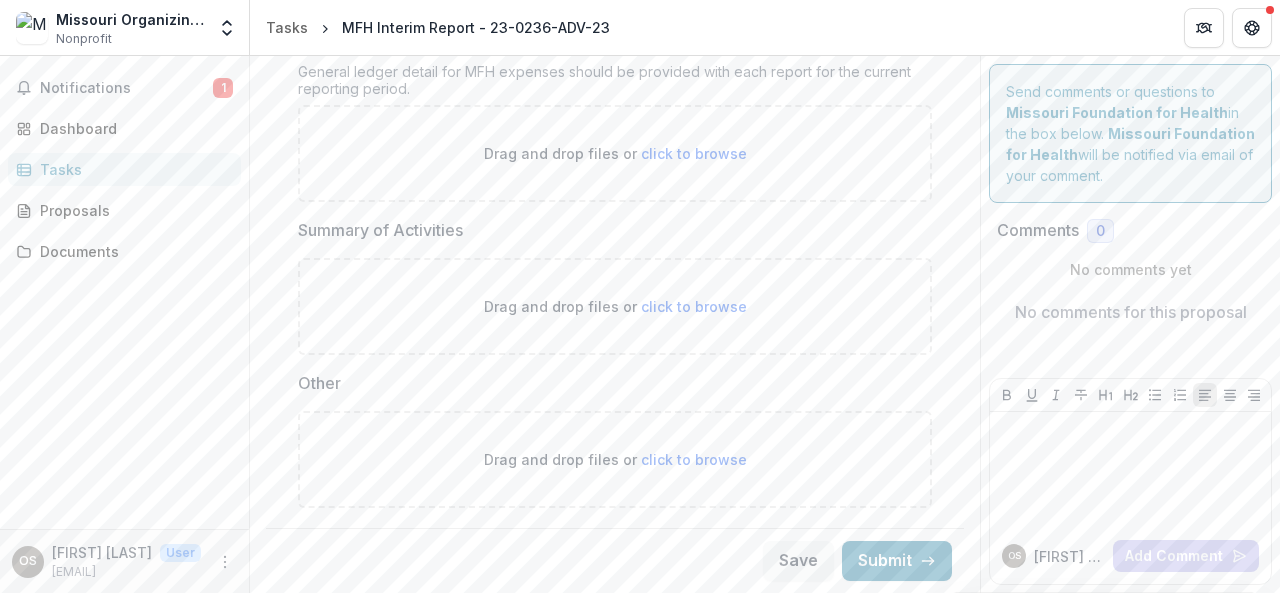 click on "click to browse" at bounding box center [694, 306] 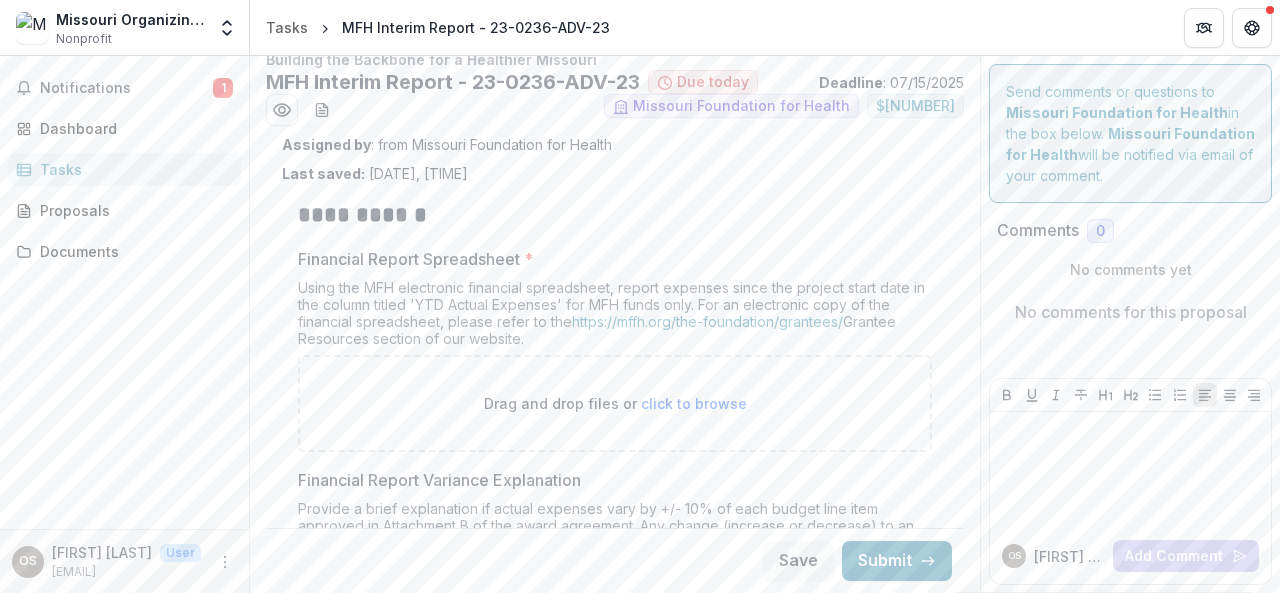 scroll, scrollTop: 0, scrollLeft: 0, axis: both 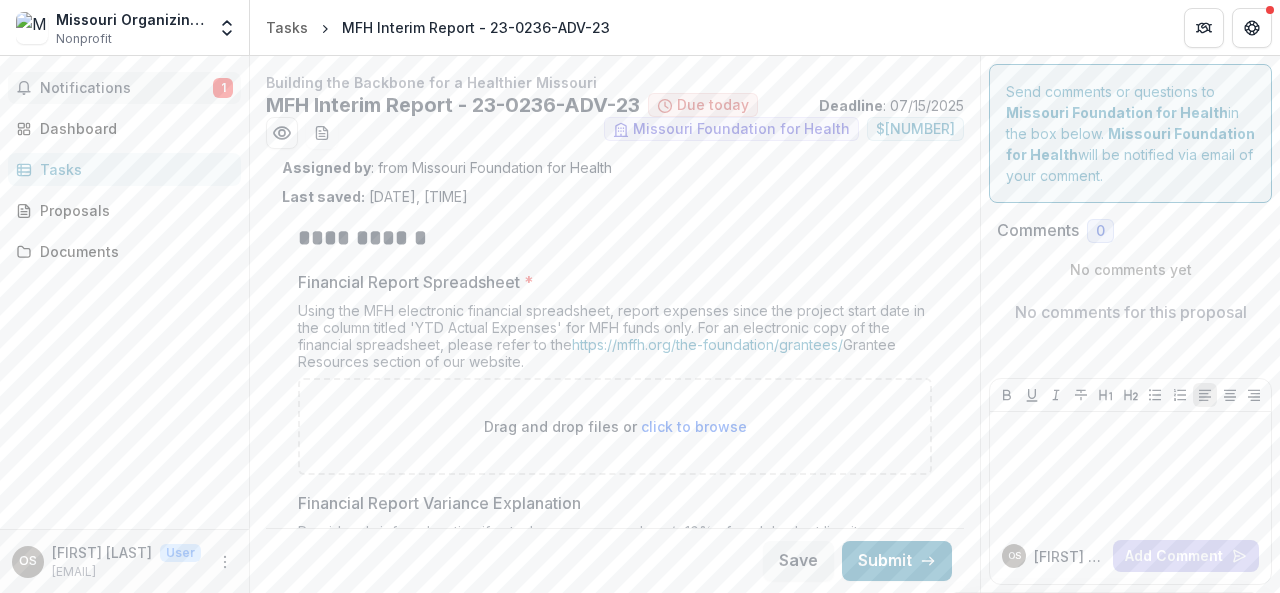 click on "Notifications" at bounding box center [126, 88] 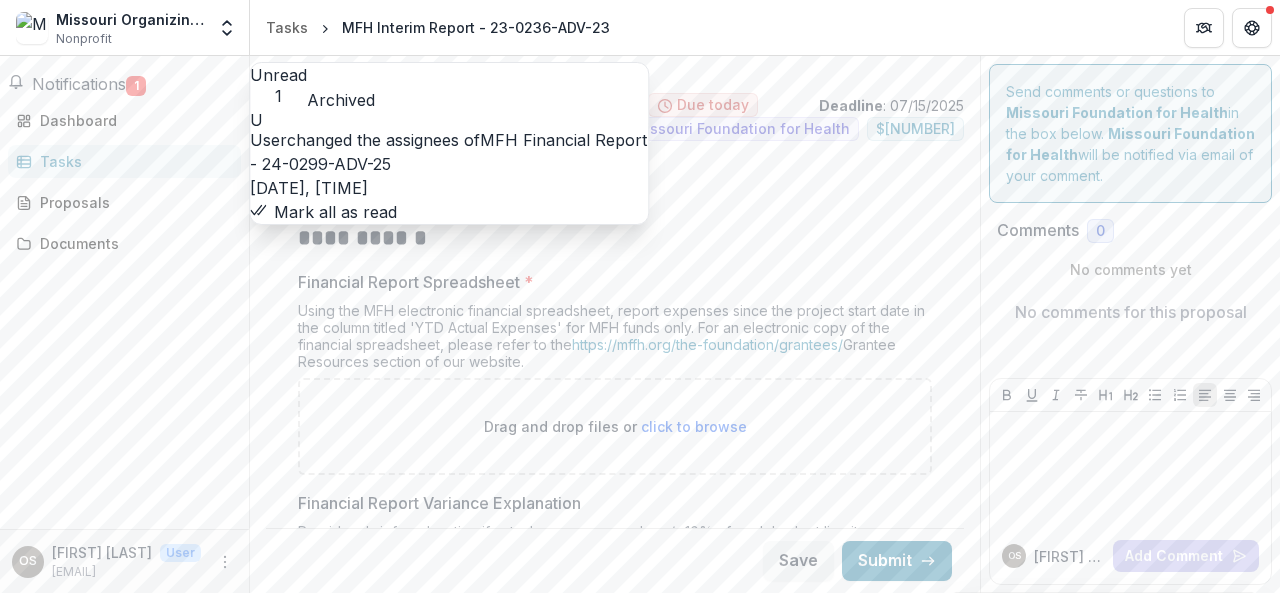 click on "Mark all as read" at bounding box center [323, 212] 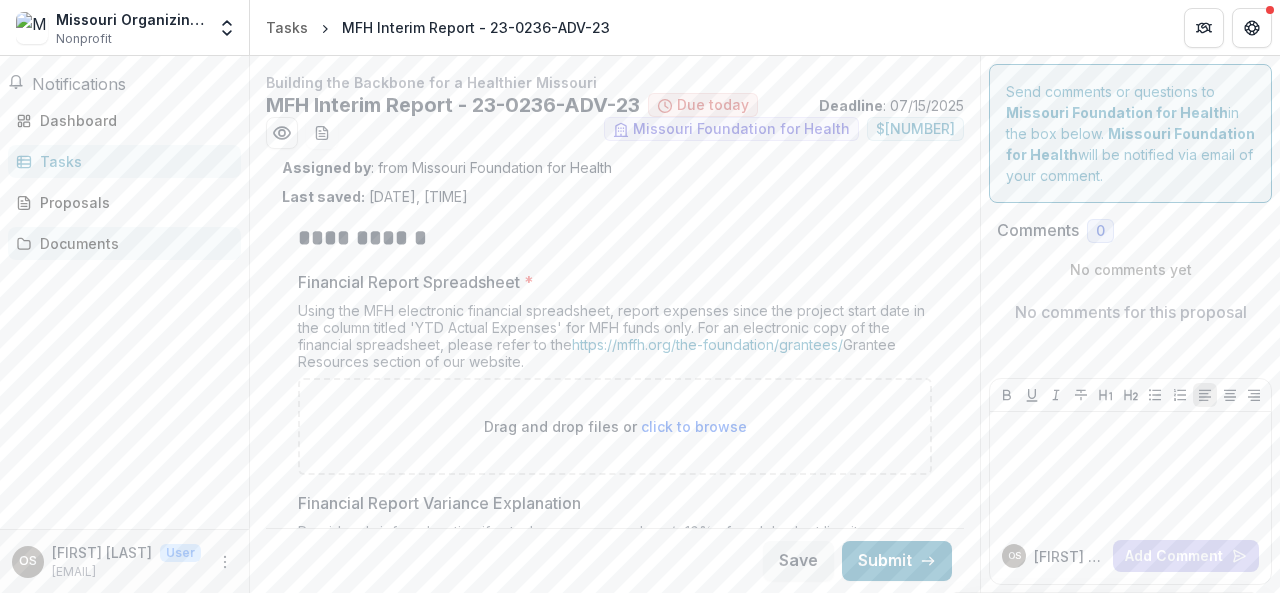 click on "Documents" at bounding box center (132, 243) 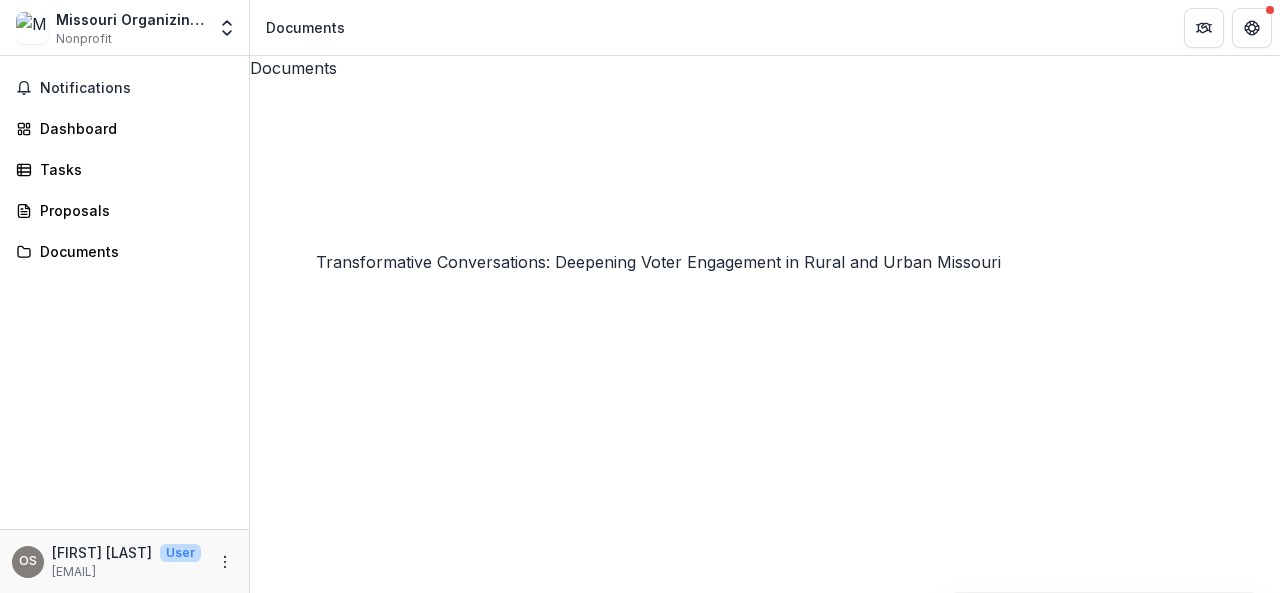 scroll, scrollTop: 29, scrollLeft: 0, axis: vertical 